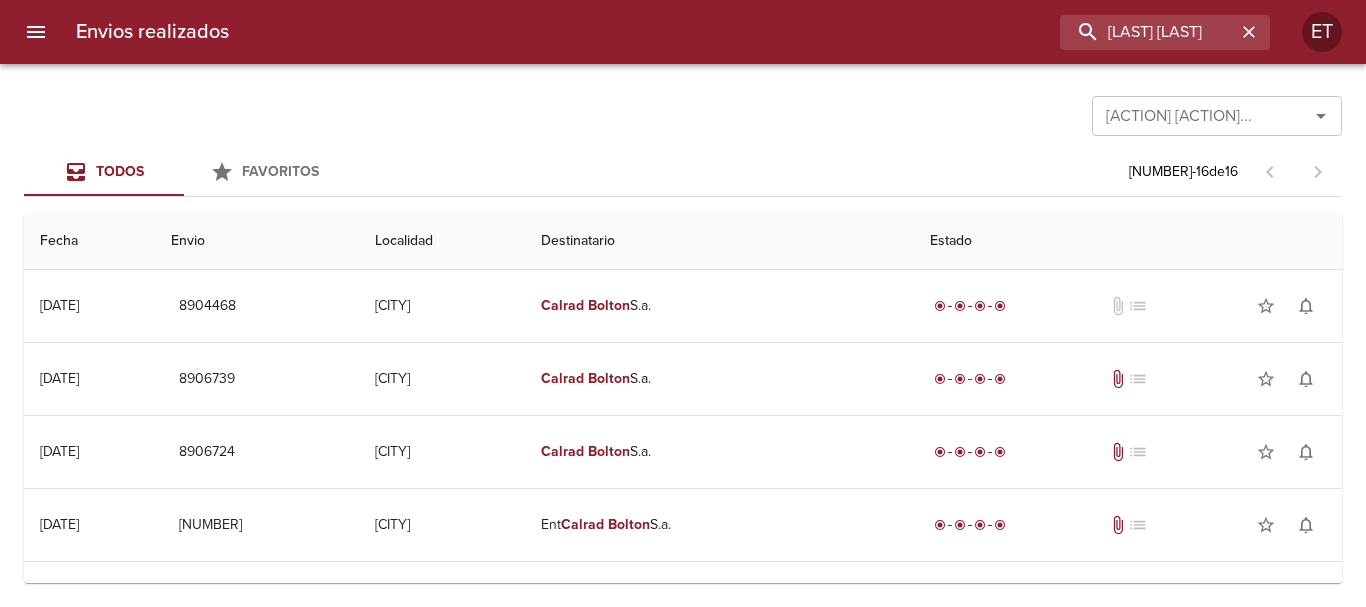 scroll, scrollTop: 0, scrollLeft: 0, axis: both 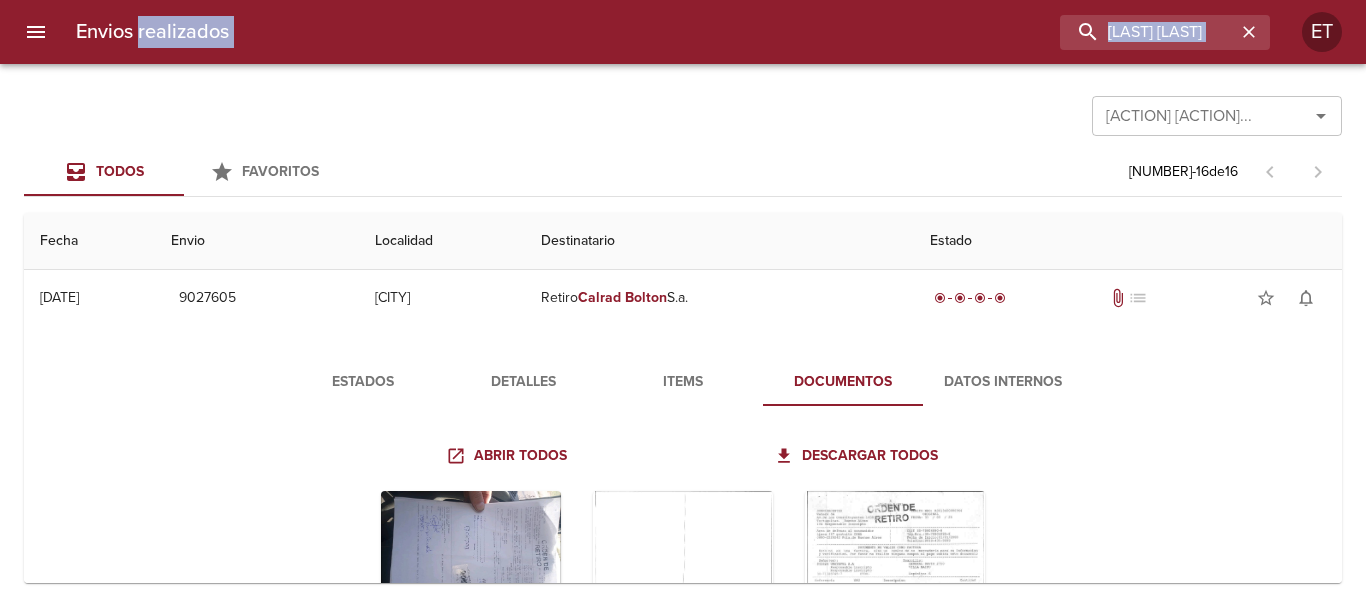click on "Envios realizados [CODE] ET" at bounding box center [683, 32] 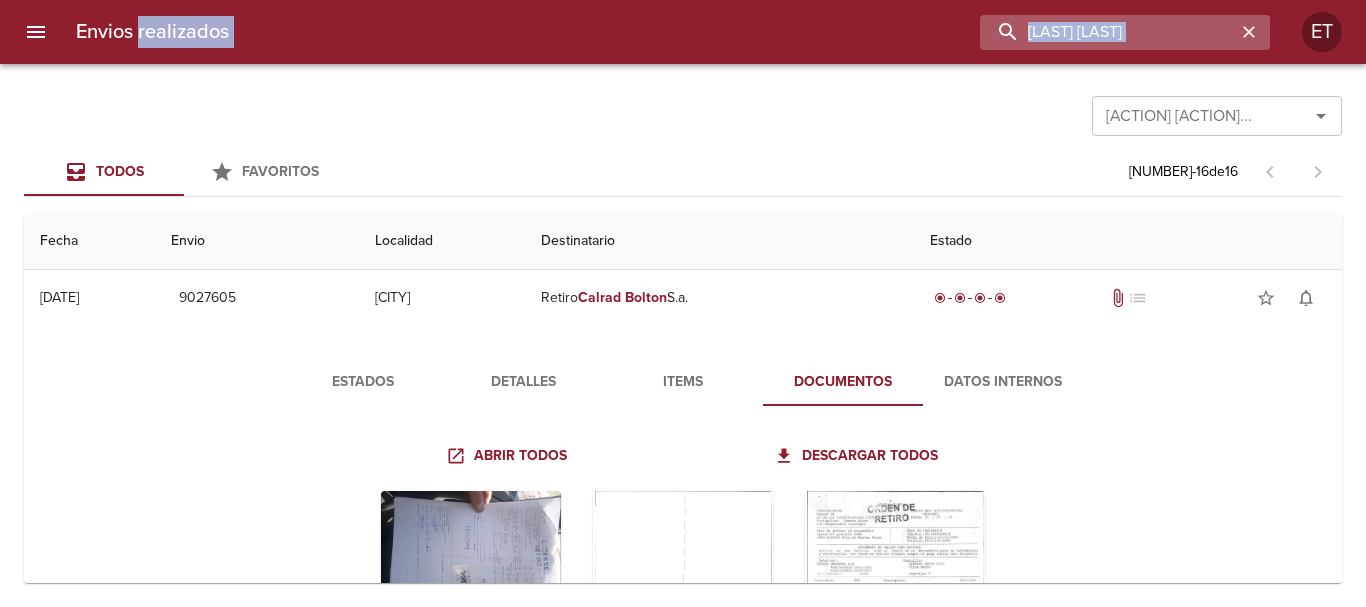 click on "[LAST] [LAST]" at bounding box center [1108, 32] 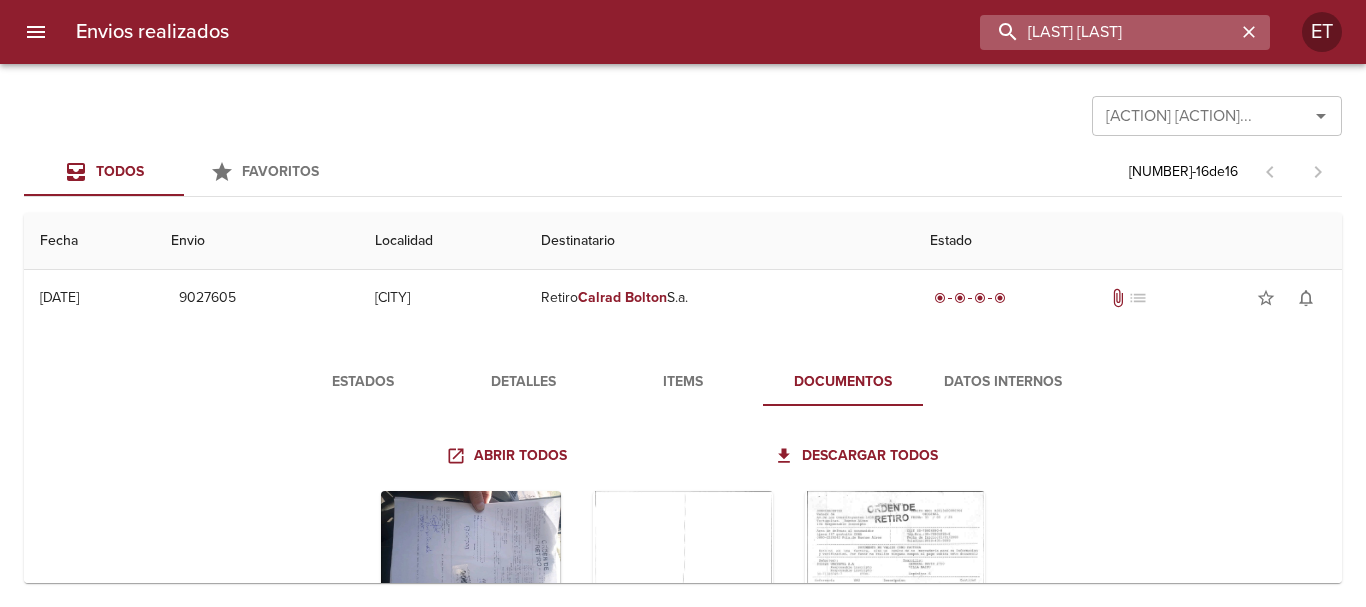 click on "[LAST] [LAST]" at bounding box center (1108, 32) 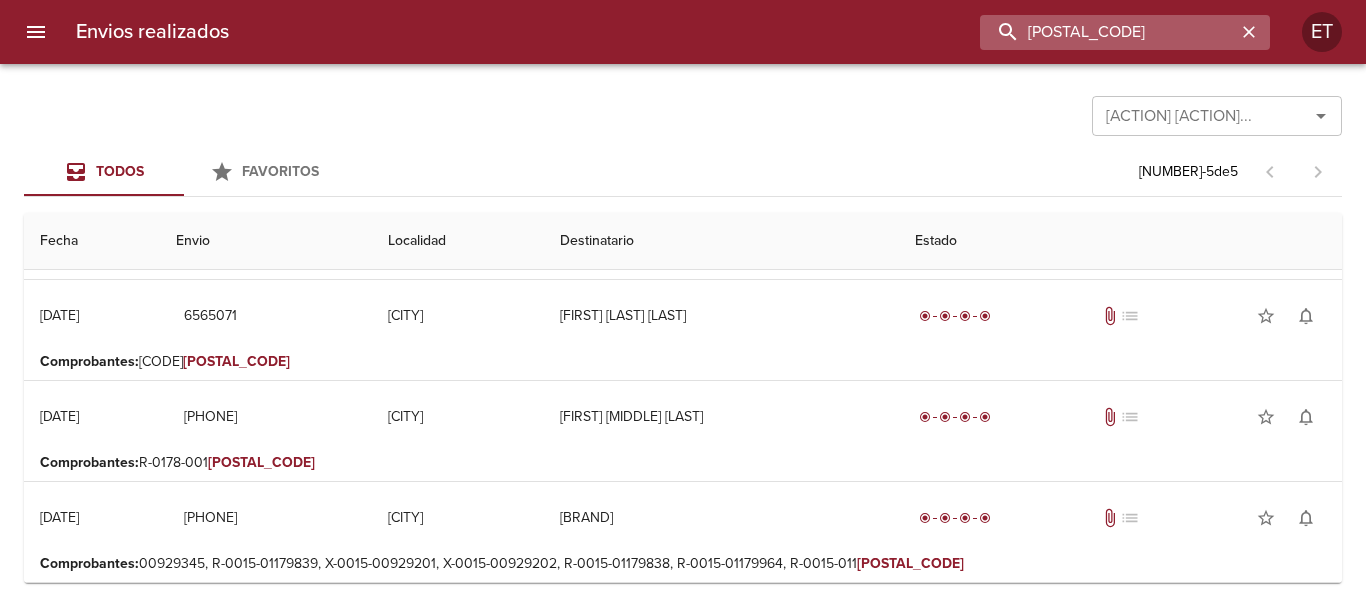 scroll, scrollTop: 0, scrollLeft: 0, axis: both 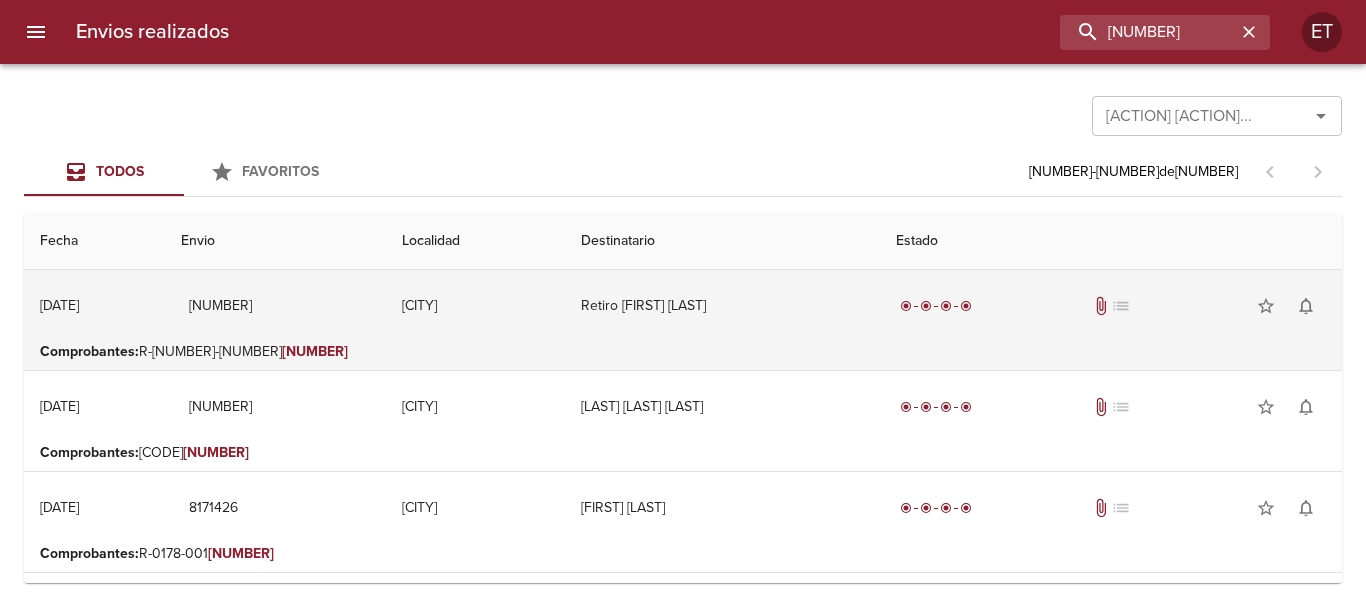 click on "Retiro [FIRST] [LAST]" at bounding box center (722, 306) 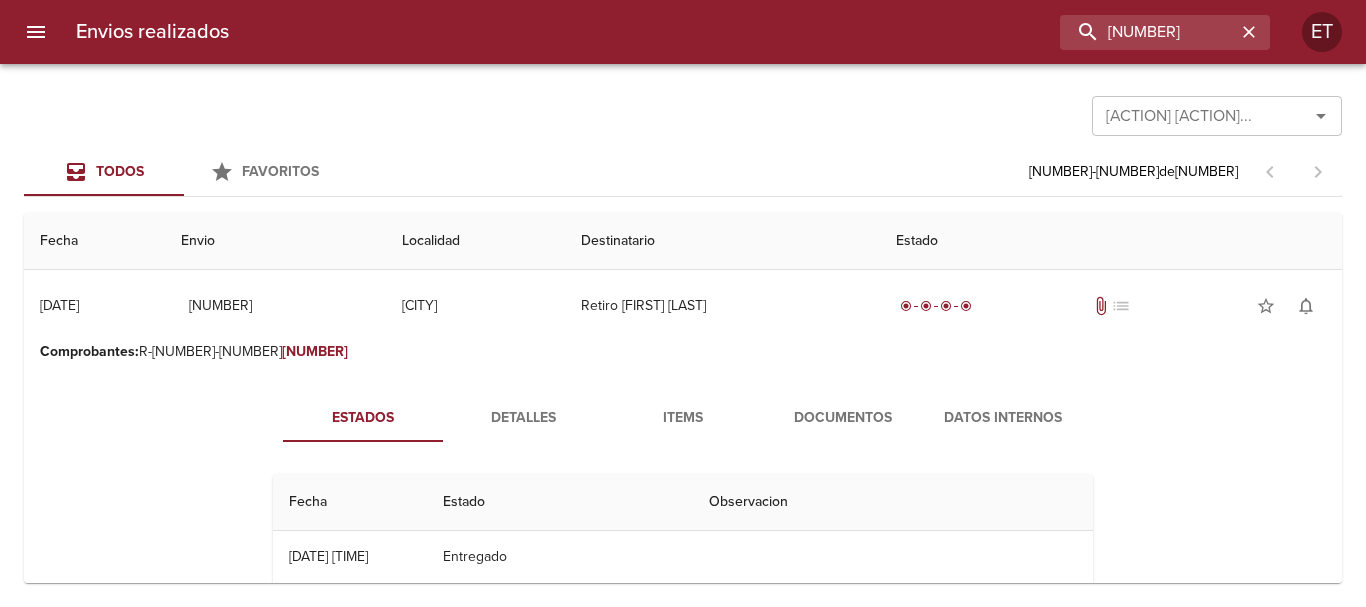 click on "EstadosDetallesItemsDocumentosDatosInternosFechaEstadoObservacion [DATE] [DATE] [TIME] Entregado [DATE] [DATE] [TIME] EnTransito [DATE] [DATE] [TIME] CotGenerado [NUMBER] [DATE] [DATE] [TIME] AsignadoARecorrido H.r. [NUMBER] [DATE] [DATE] [TIME] EnProcesoDeDespacho [DATE] [DATE] [TIME] AsignadoARecorrido H.r. [NUMBER] [DATE] [DATE] [TIME] AsignadoARecorrido H.r. [NUMBER] [DATE] [DATE] [TIME] MovimientoIntersucursalEnvioASucursal [NUMBER] Destino: [CITY] [DATE] [DATE] [TIME] EnProcesoDeDespacho [DATE] [DATE] [TIME] AsignadoARecorrido H.r. [NUMBER] [DATE] [DATE] [TIME] EnEsperaDeDespacho [DATE] [DATE] [TIME] EnProcesoDeDespacho" at bounding box center (683, 626) 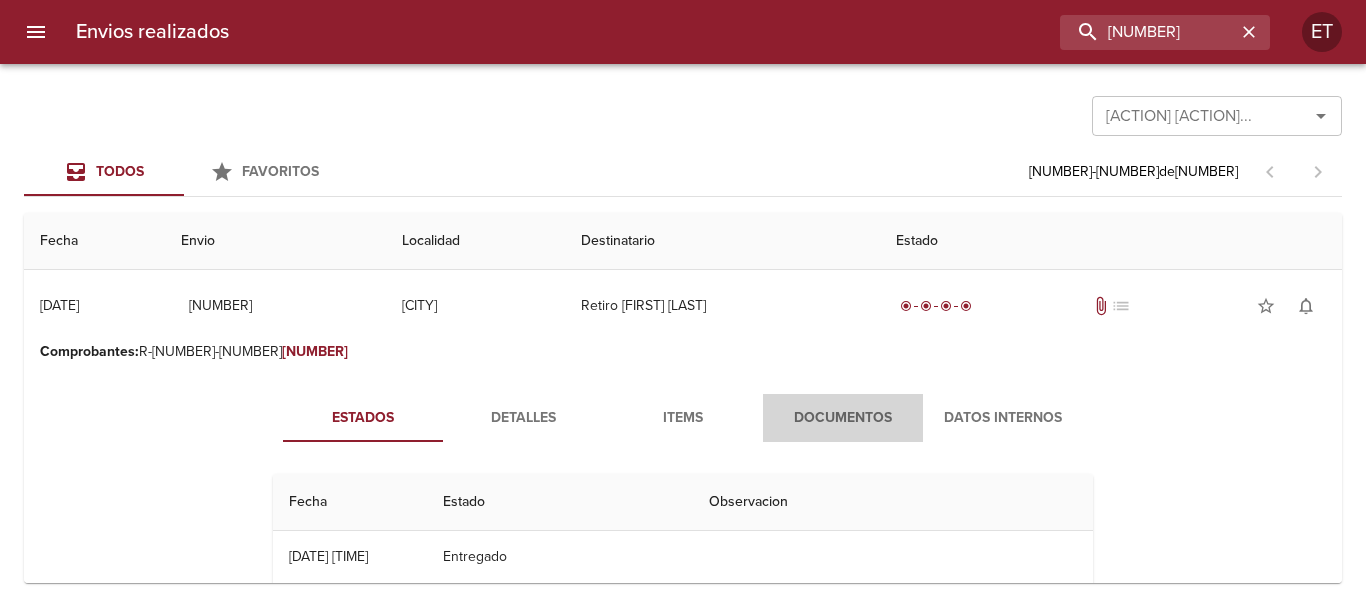 click on "Documentos" at bounding box center (843, 418) 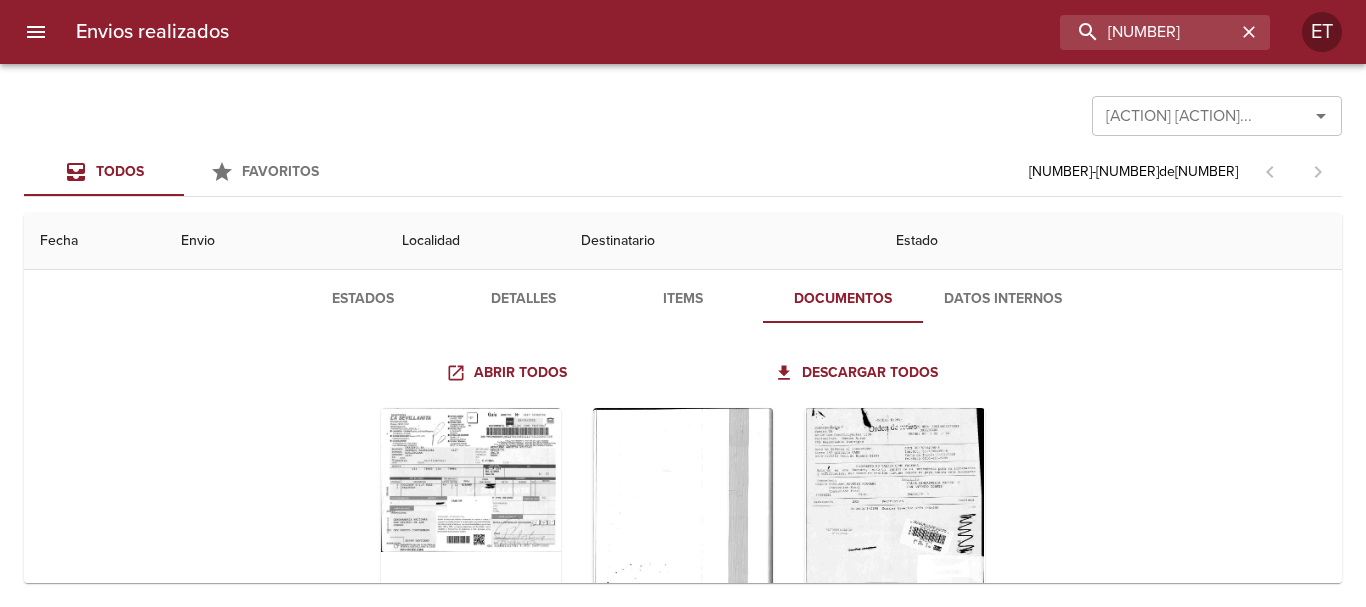 scroll, scrollTop: 0, scrollLeft: 0, axis: both 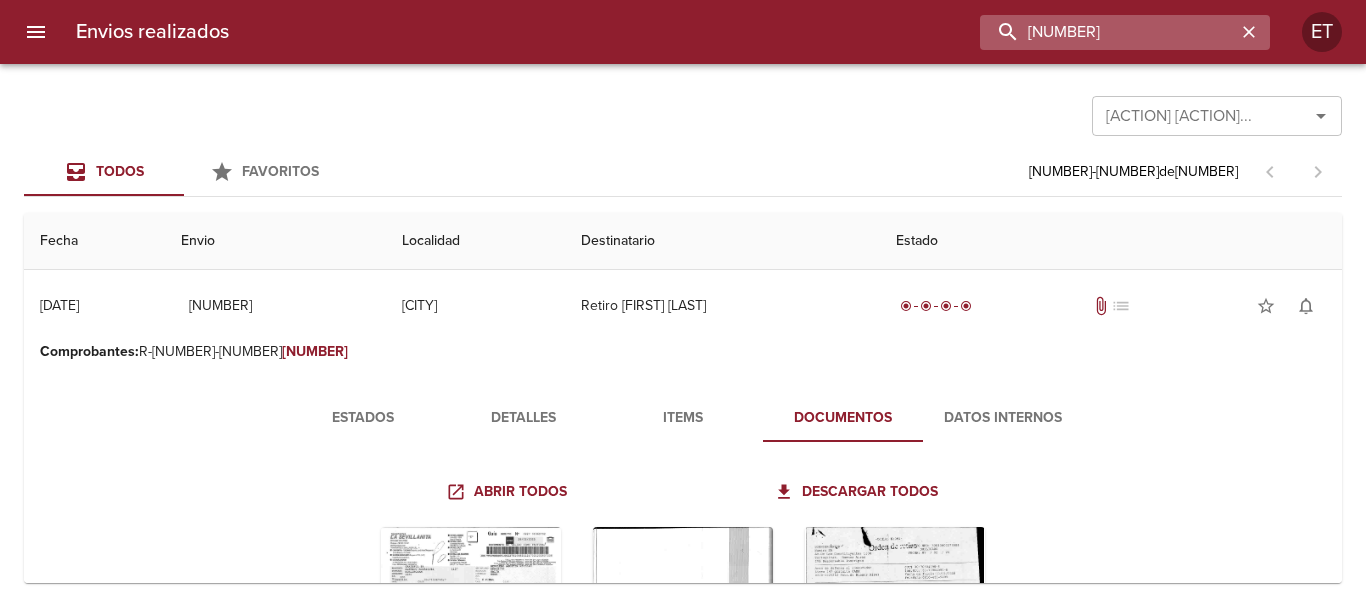 click on "[NUMBER]" at bounding box center [1108, 32] 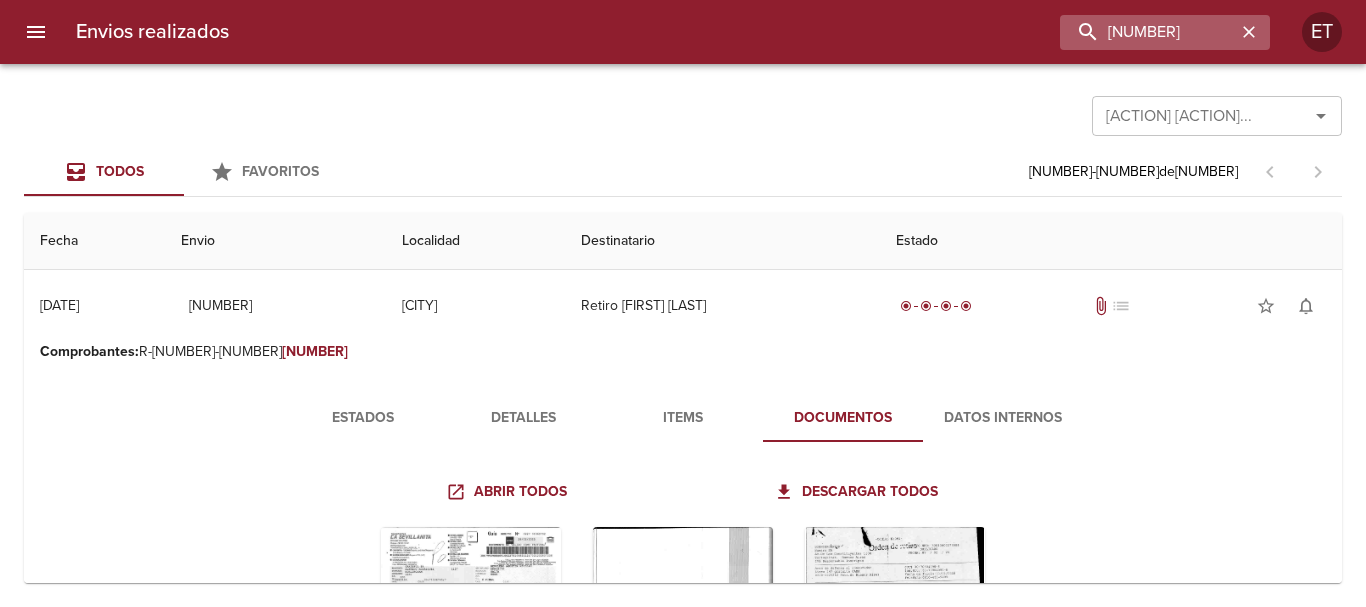 drag, startPoint x: 1141, startPoint y: 54, endPoint x: 1130, endPoint y: 42, distance: 16.27882 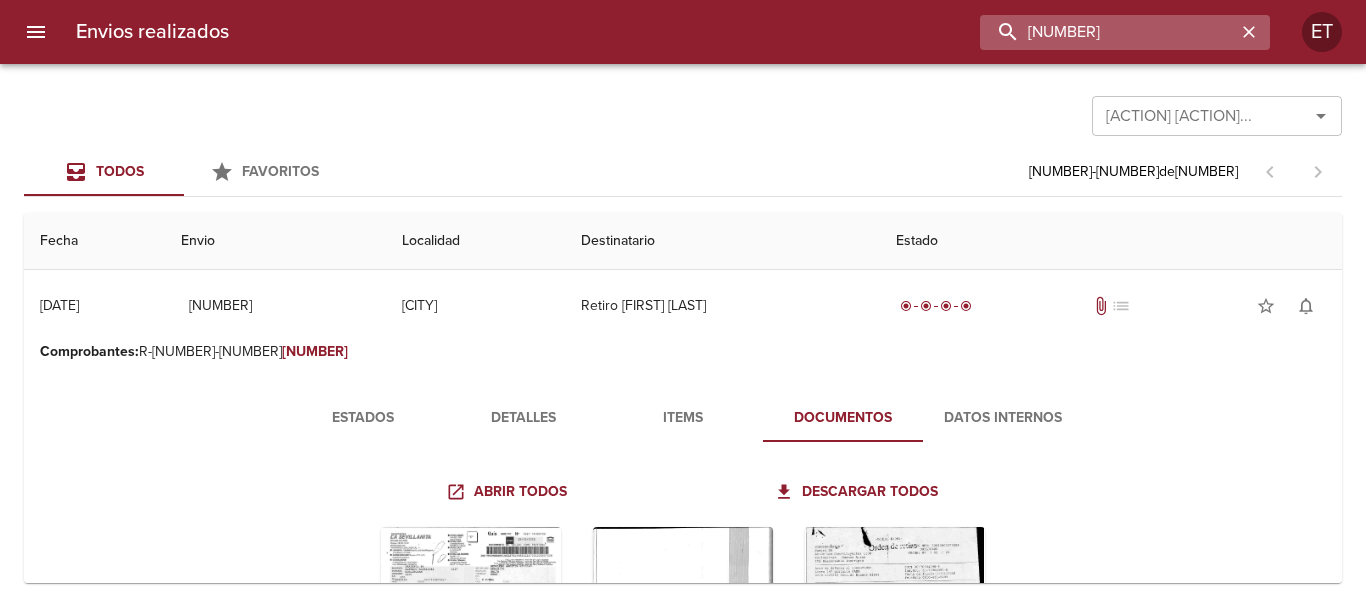 click on "[NUMBER]" at bounding box center (1108, 32) 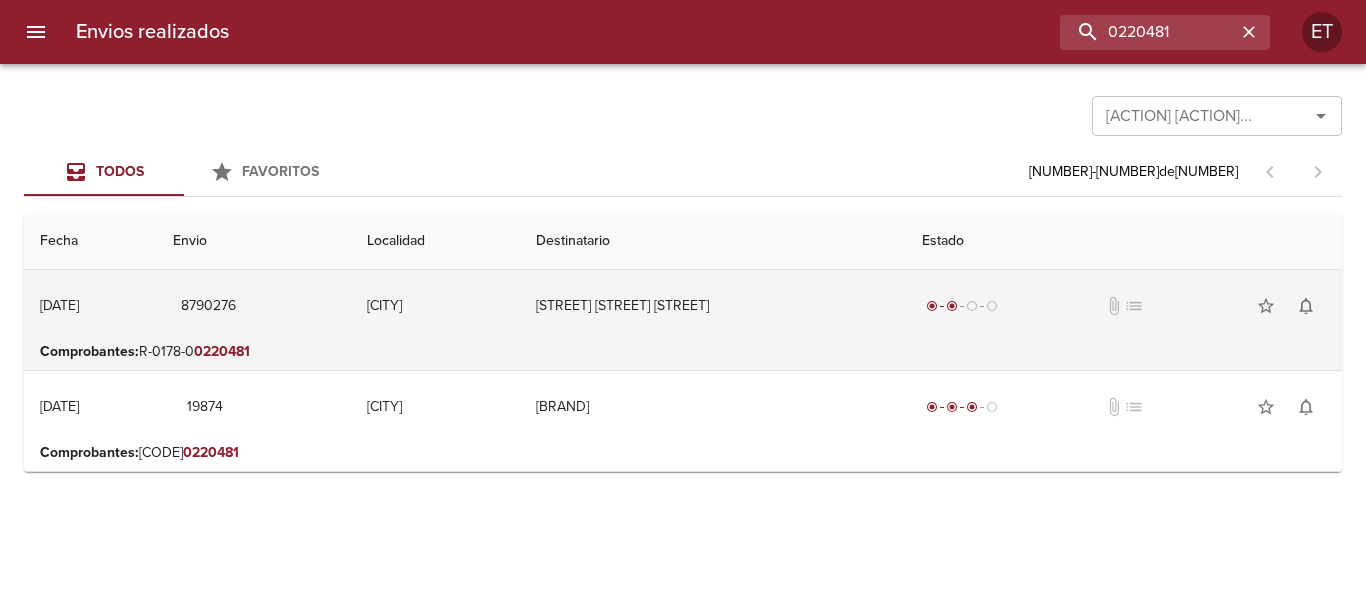 click on "[STREET] [STREET] [STREET]" at bounding box center [712, 306] 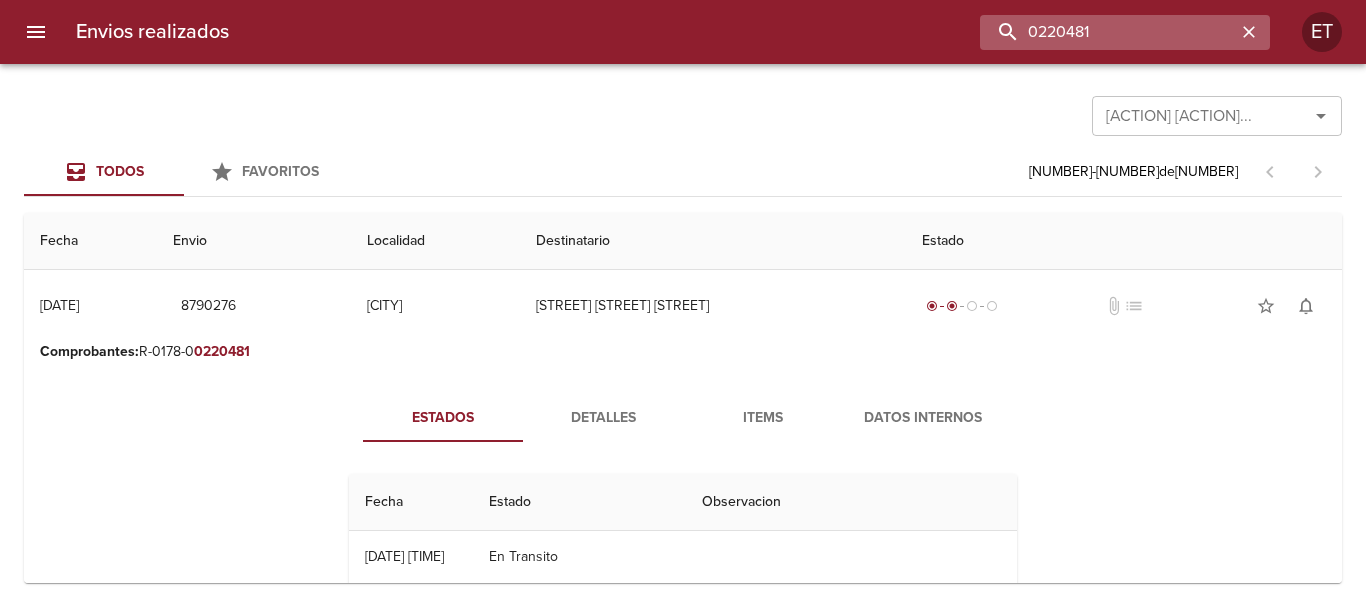 click on "0220481" at bounding box center [1108, 32] 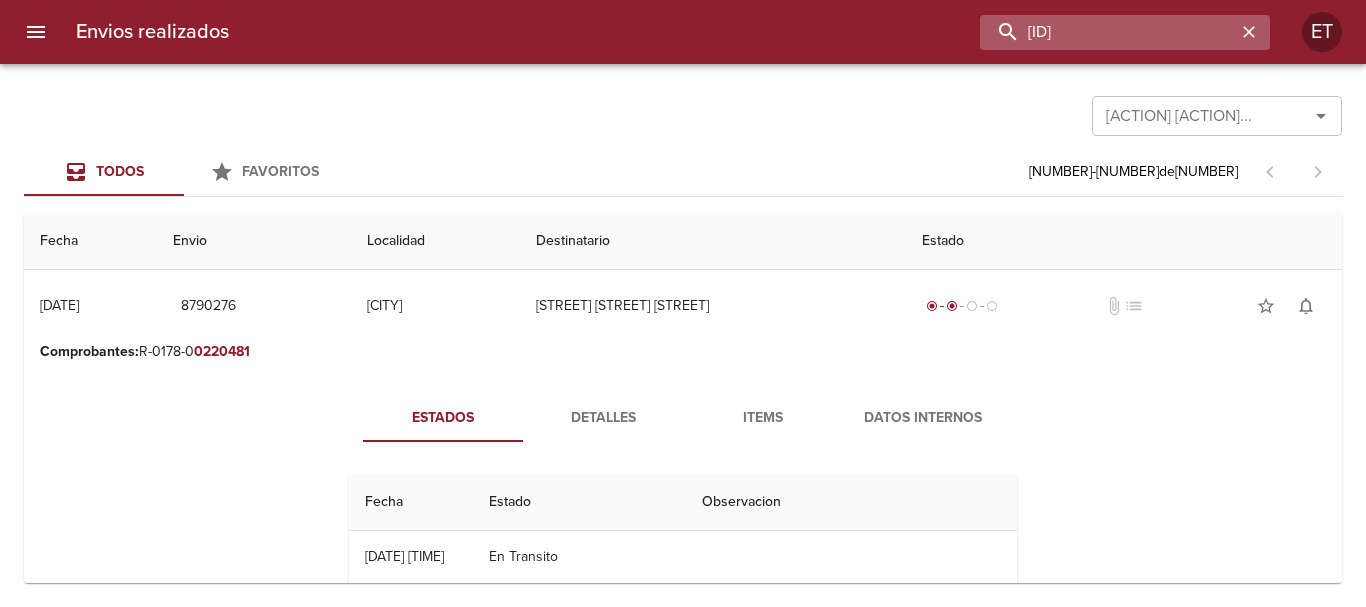 click on "[ID]" at bounding box center (1108, 32) 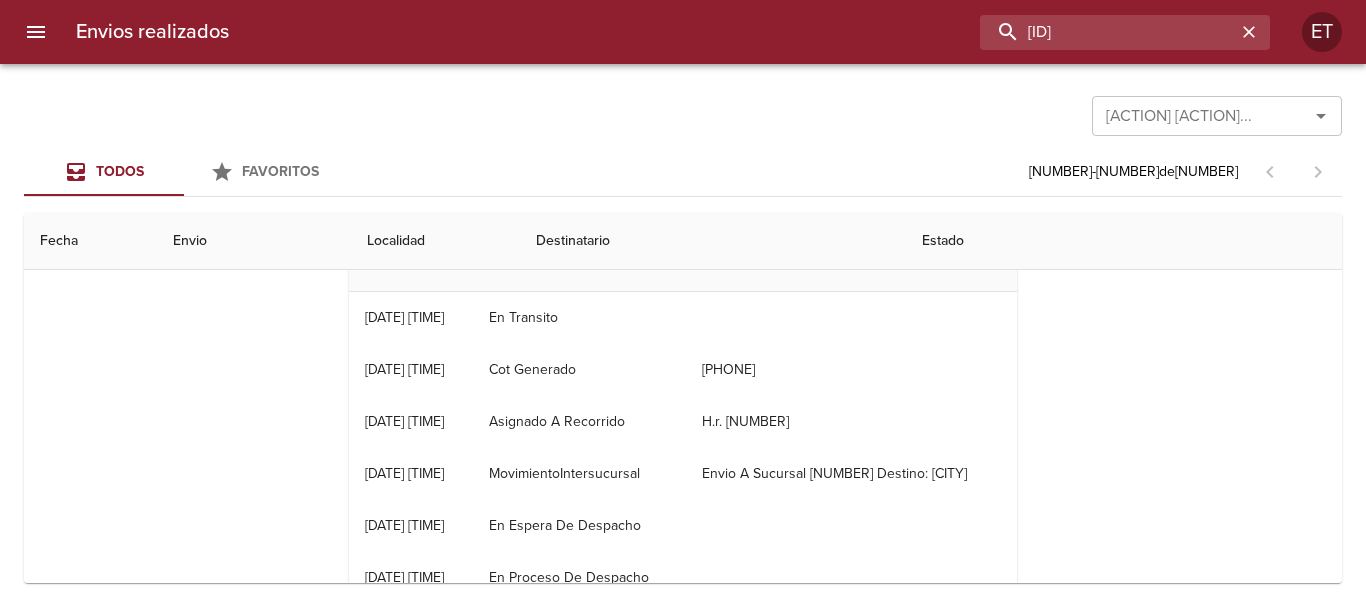 scroll, scrollTop: 0, scrollLeft: 0, axis: both 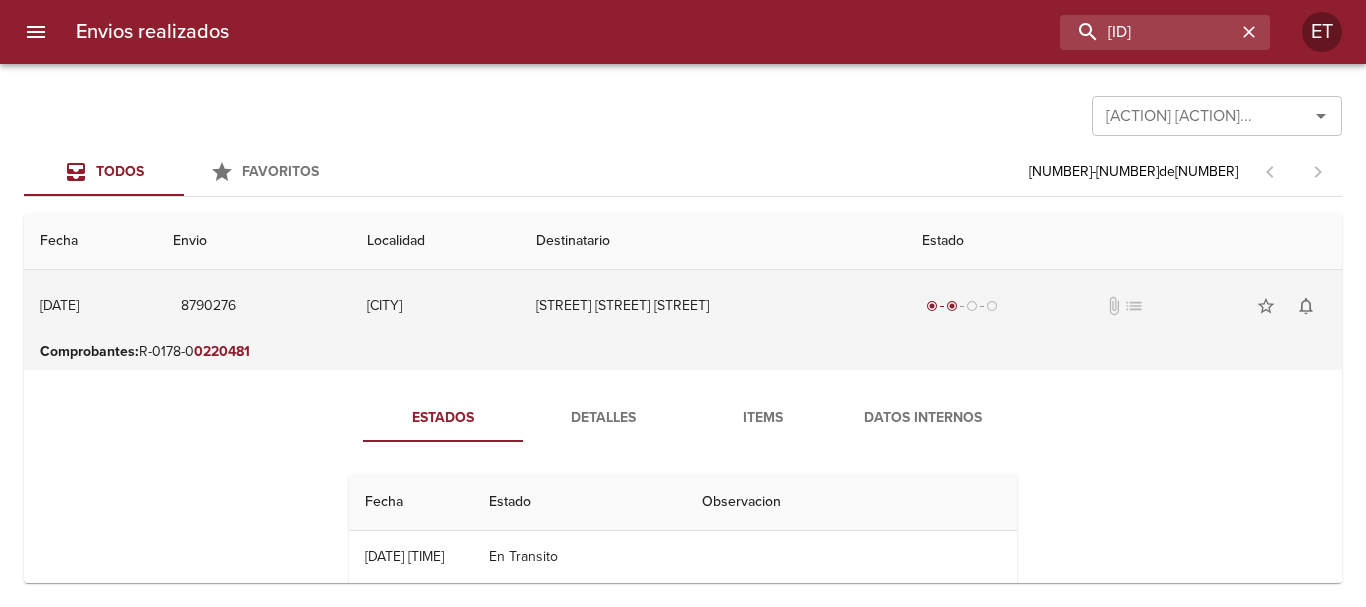click on "[STREET] [STREET] [STREET]" at bounding box center (712, 306) 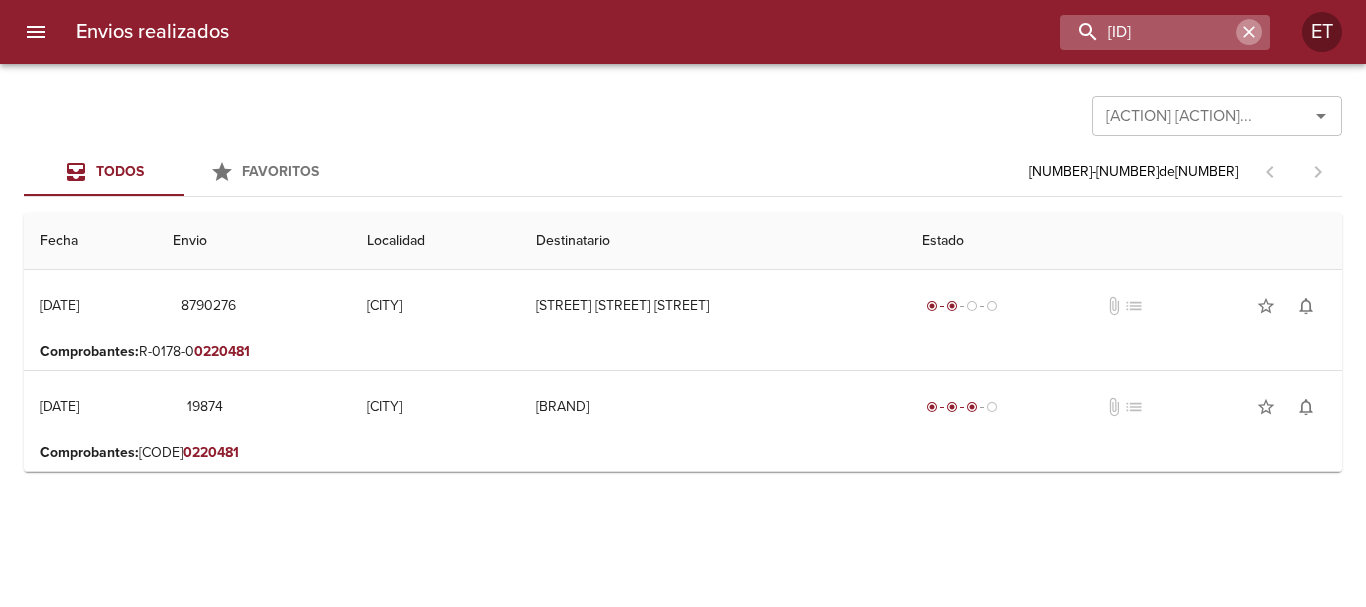 click at bounding box center [1249, 32] 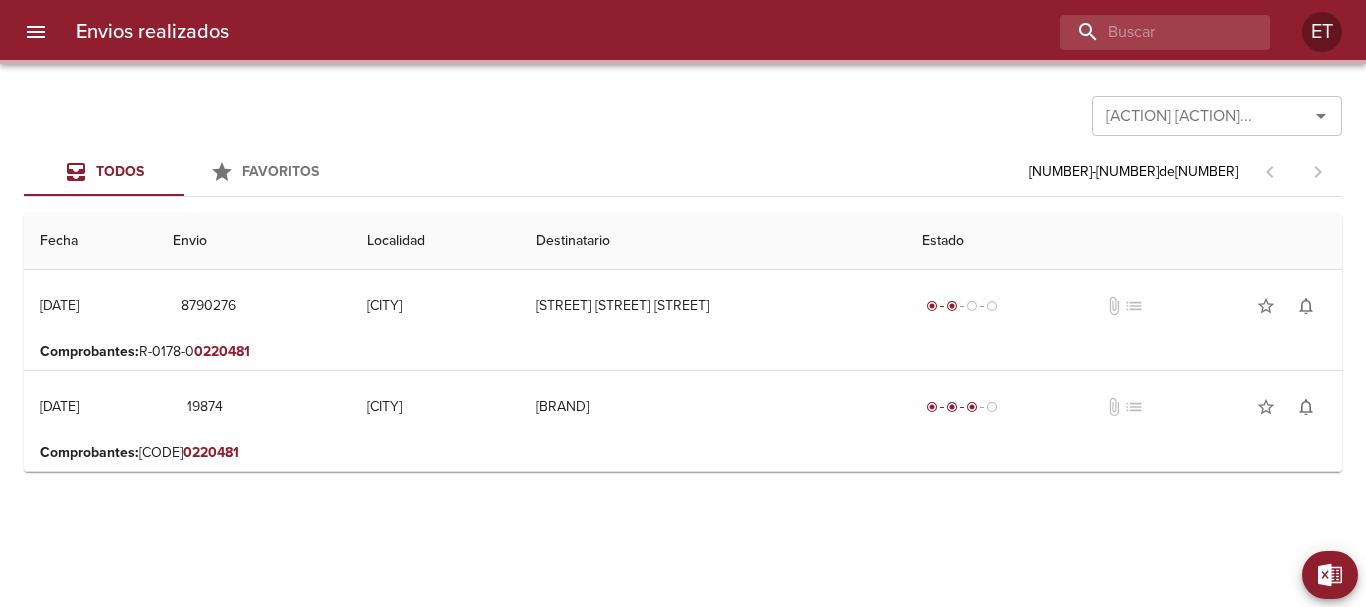 click on "Todos Favoritos 1 - 2  de  2" at bounding box center (683, 172) 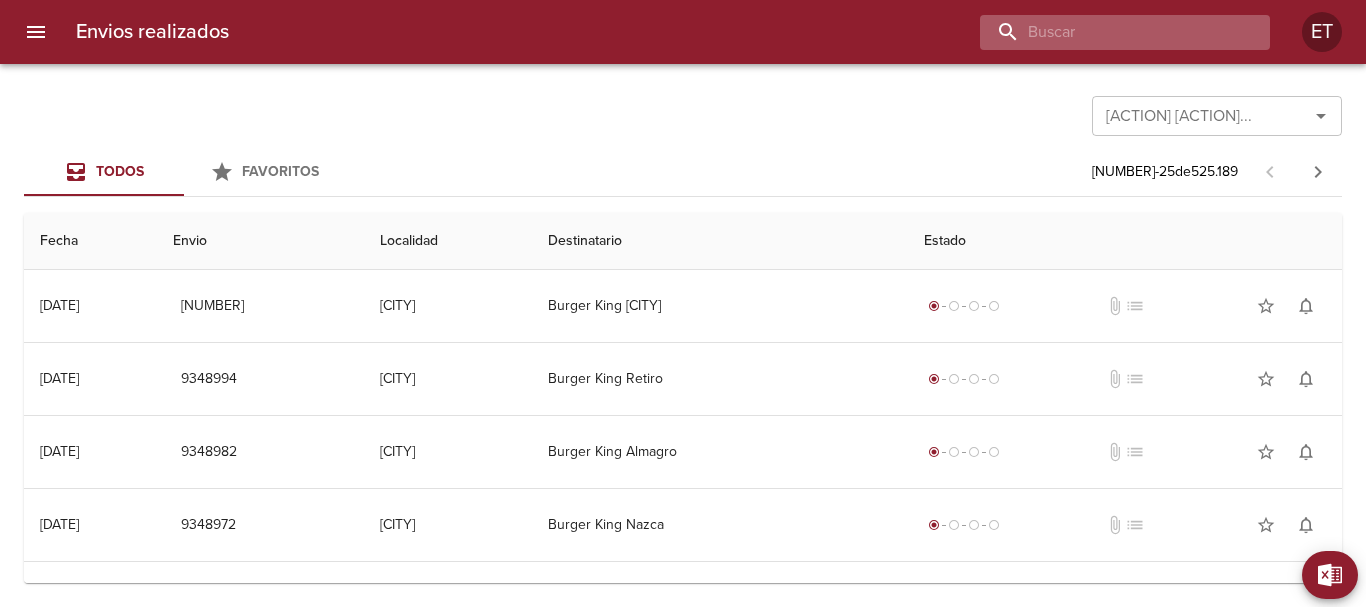 click at bounding box center [1108, 32] 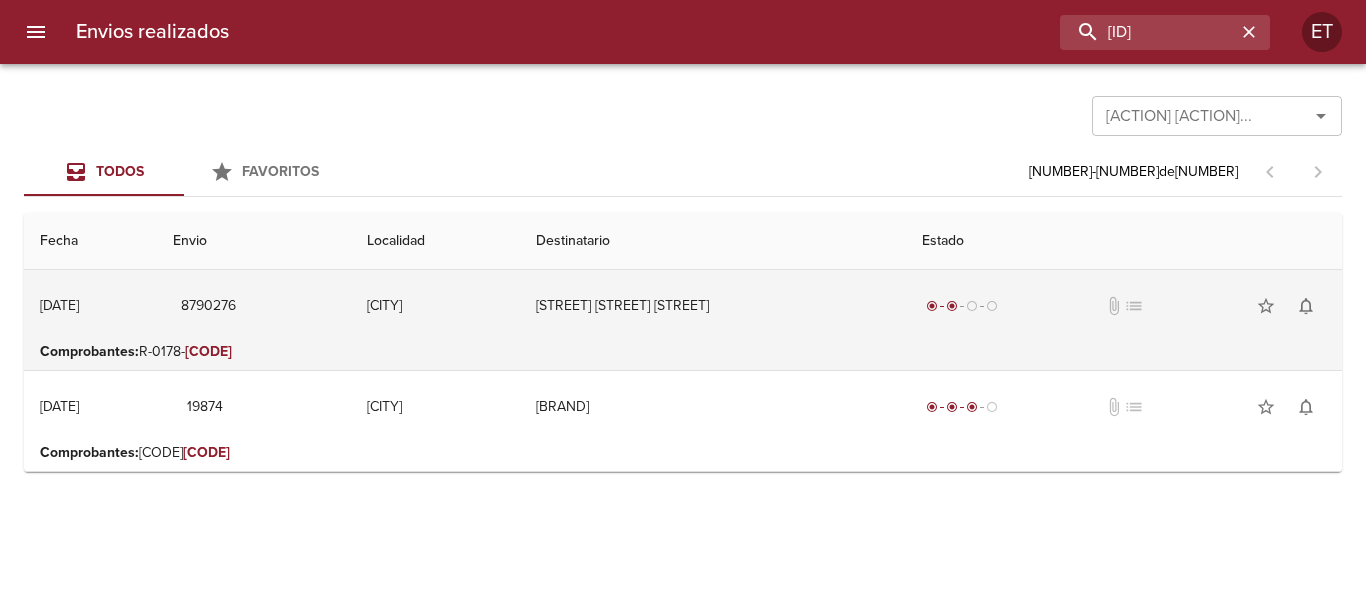 click on "[STREET] [STREET] [STREET]" at bounding box center (712, 306) 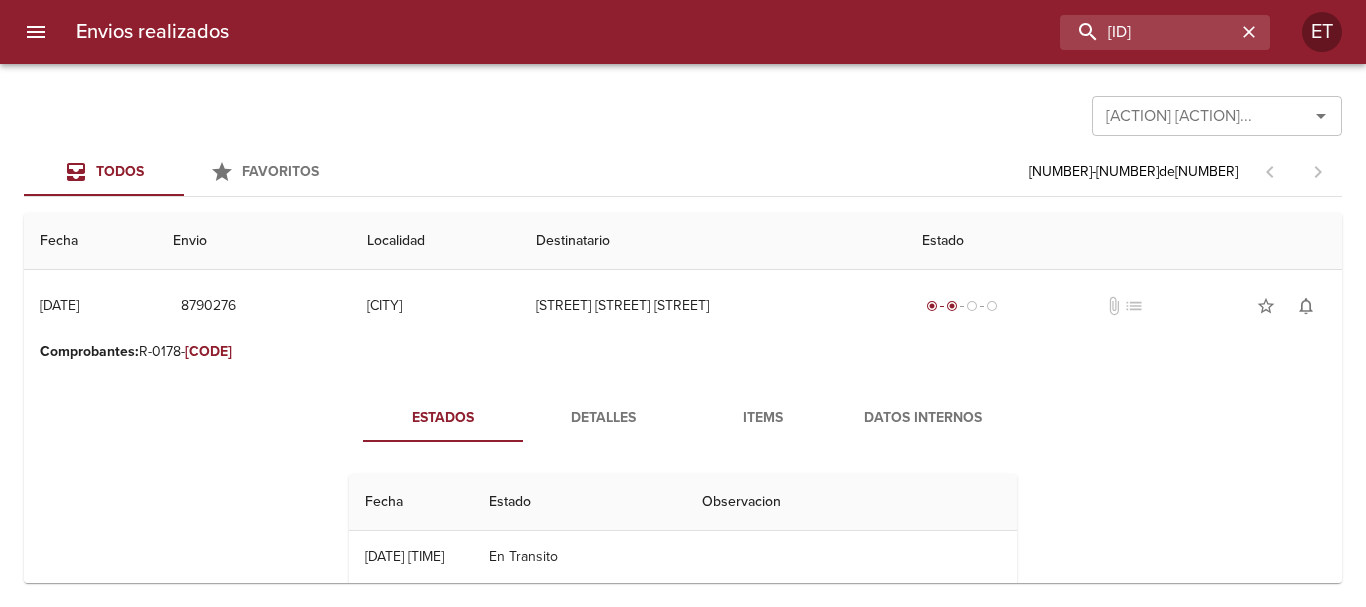 click on "Items" at bounding box center [763, 418] 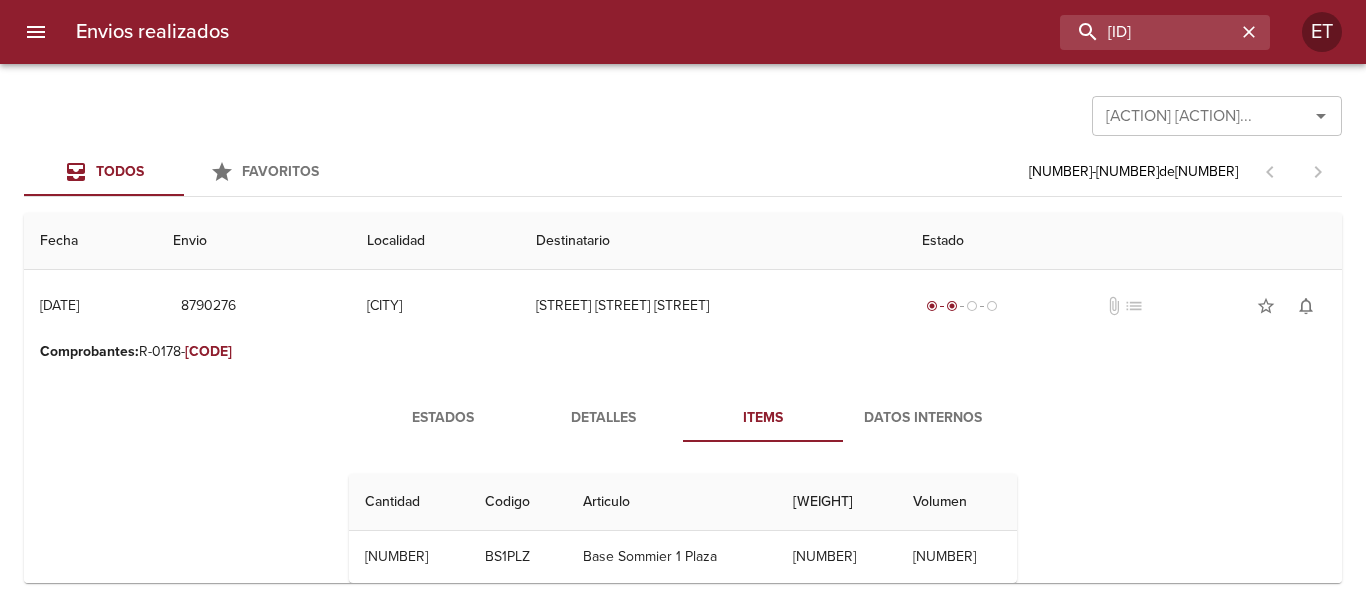 click on "2 2 BS1PLZ Base Sommier 1 Plaza 20 1" at bounding box center [683, 496] 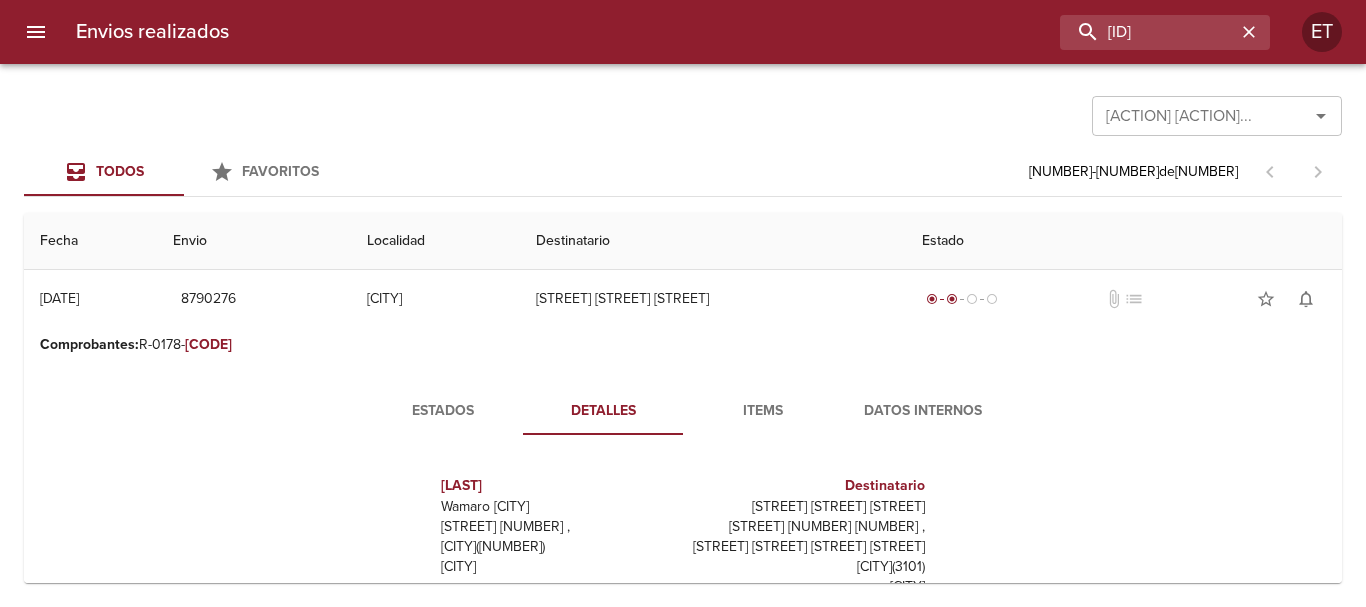 scroll, scrollTop: 0, scrollLeft: 0, axis: both 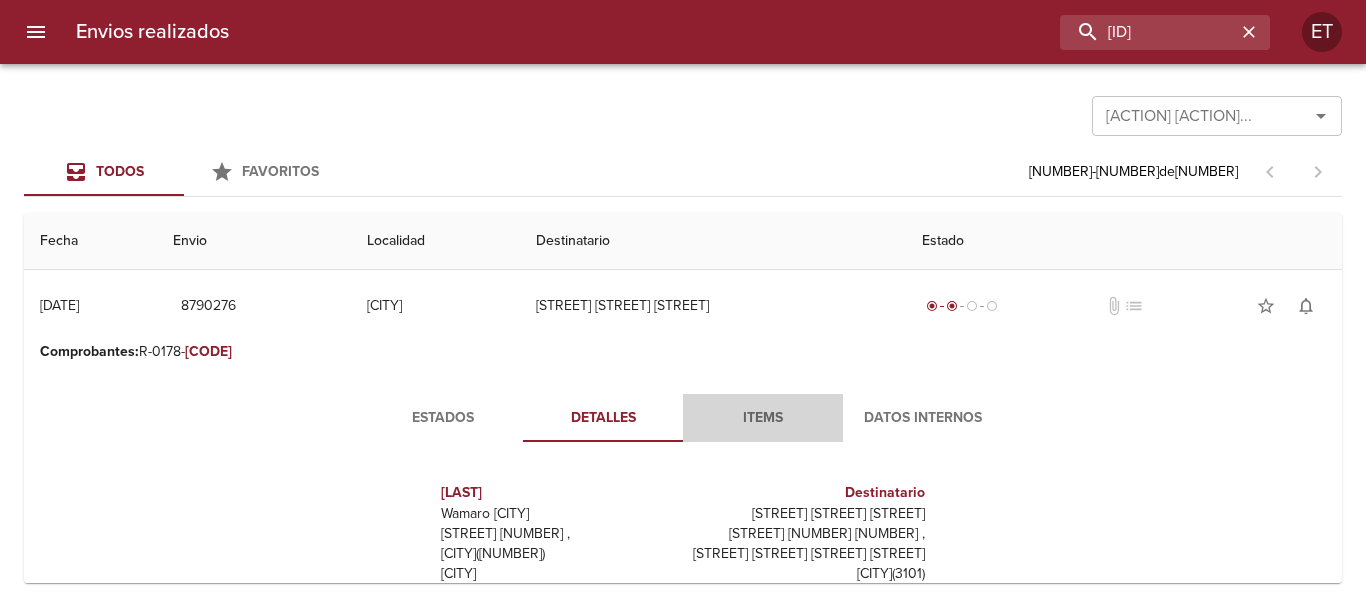 click on "Items" at bounding box center (763, 418) 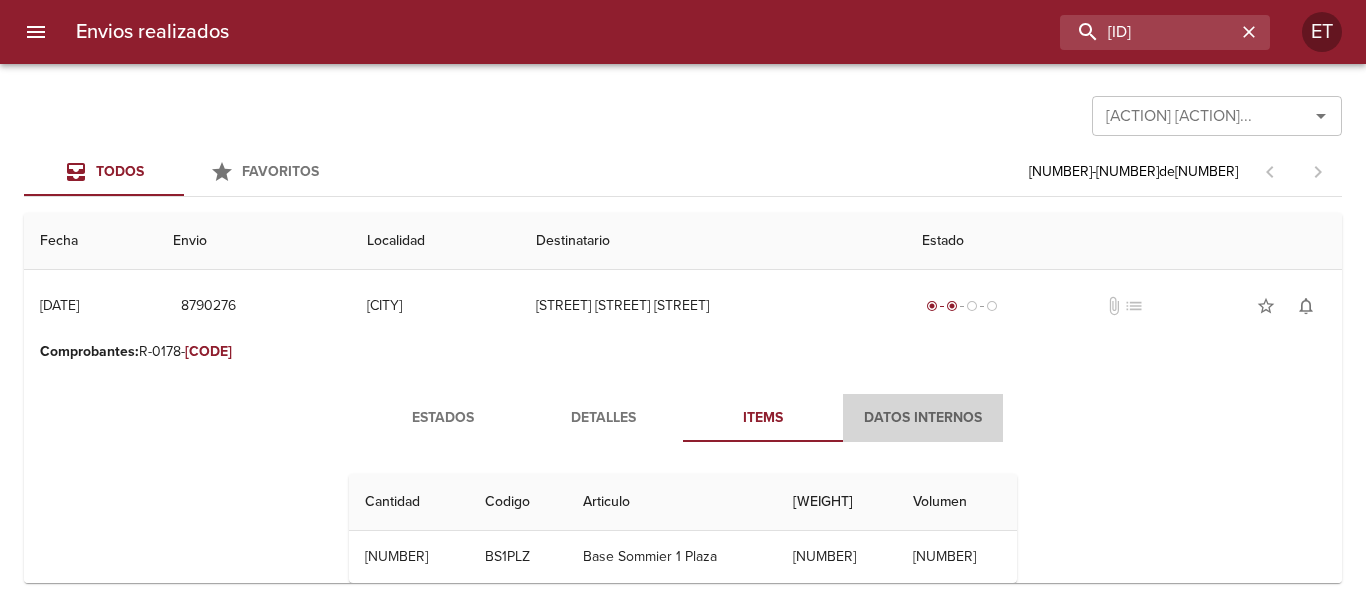 drag, startPoint x: 863, startPoint y: 423, endPoint x: 882, endPoint y: 414, distance: 21.023796 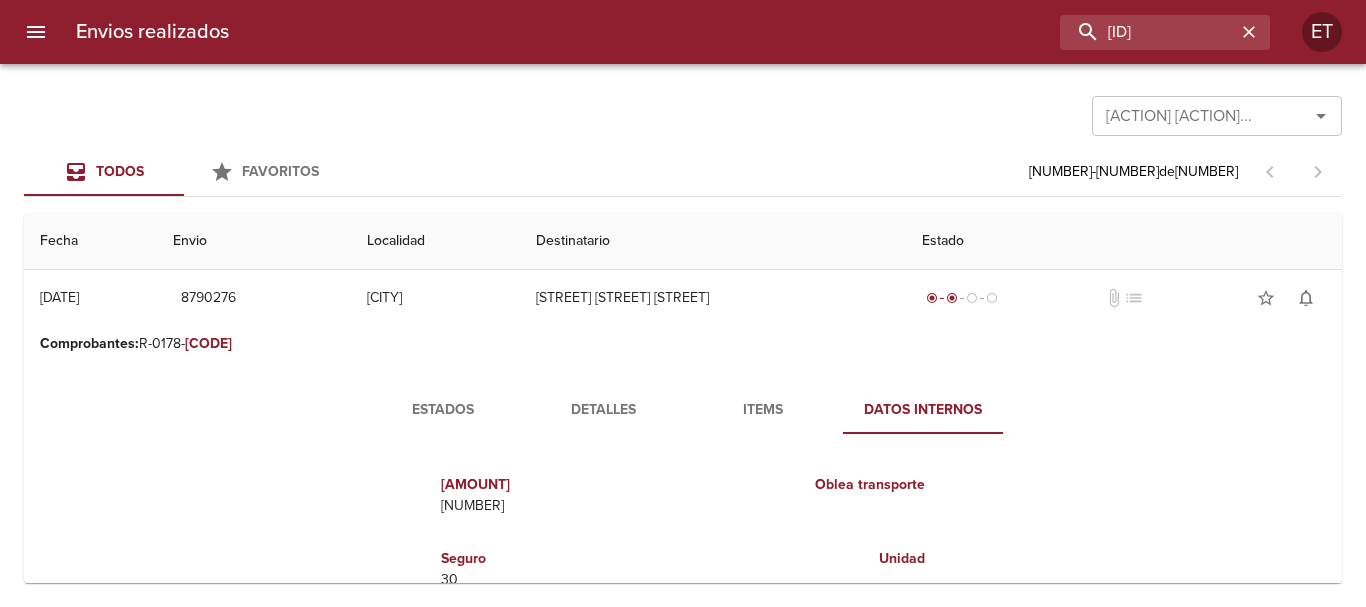 scroll, scrollTop: 0, scrollLeft: 0, axis: both 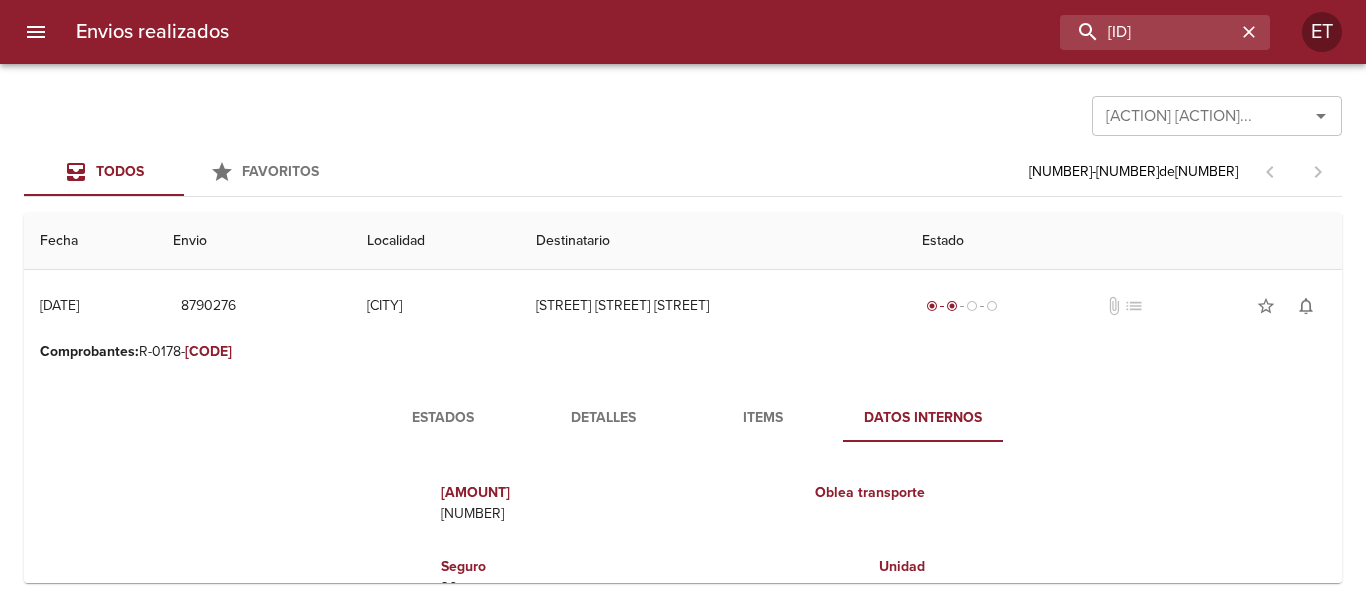 click on "Importe [NUMBER] Oblea transporte Seguro 30 Unidad Chofer Telefono destinatario [PHONE] Email destinatario" at bounding box center [683, 604] 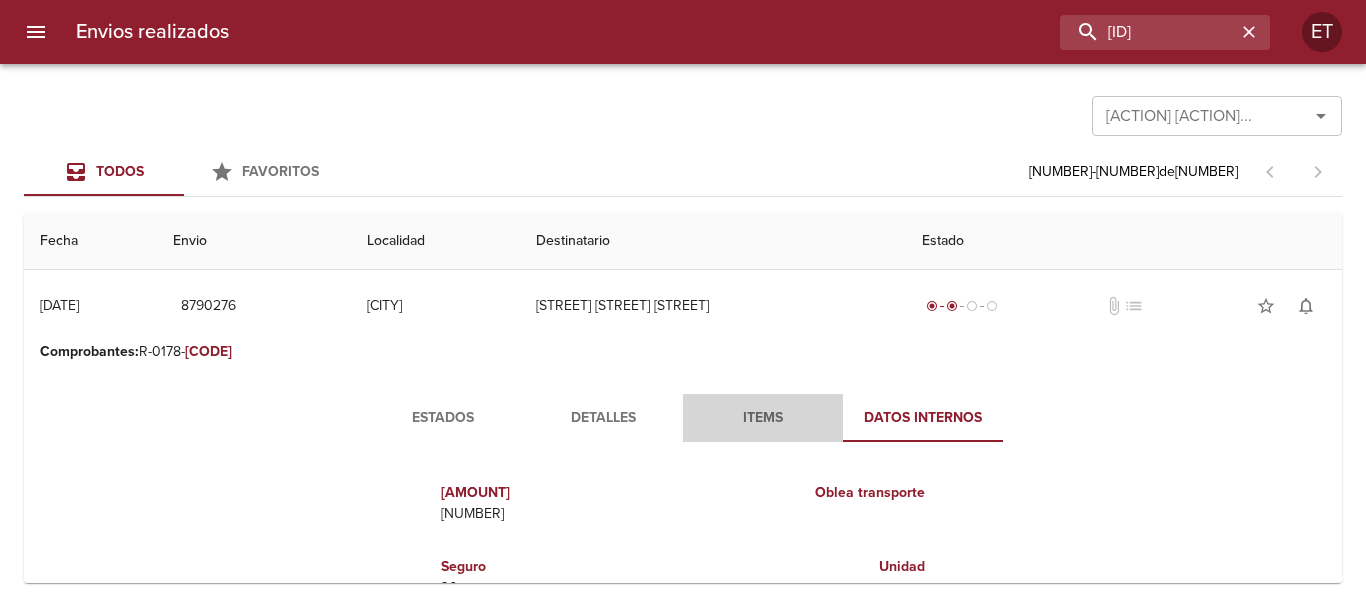 click on "Items" at bounding box center [763, 418] 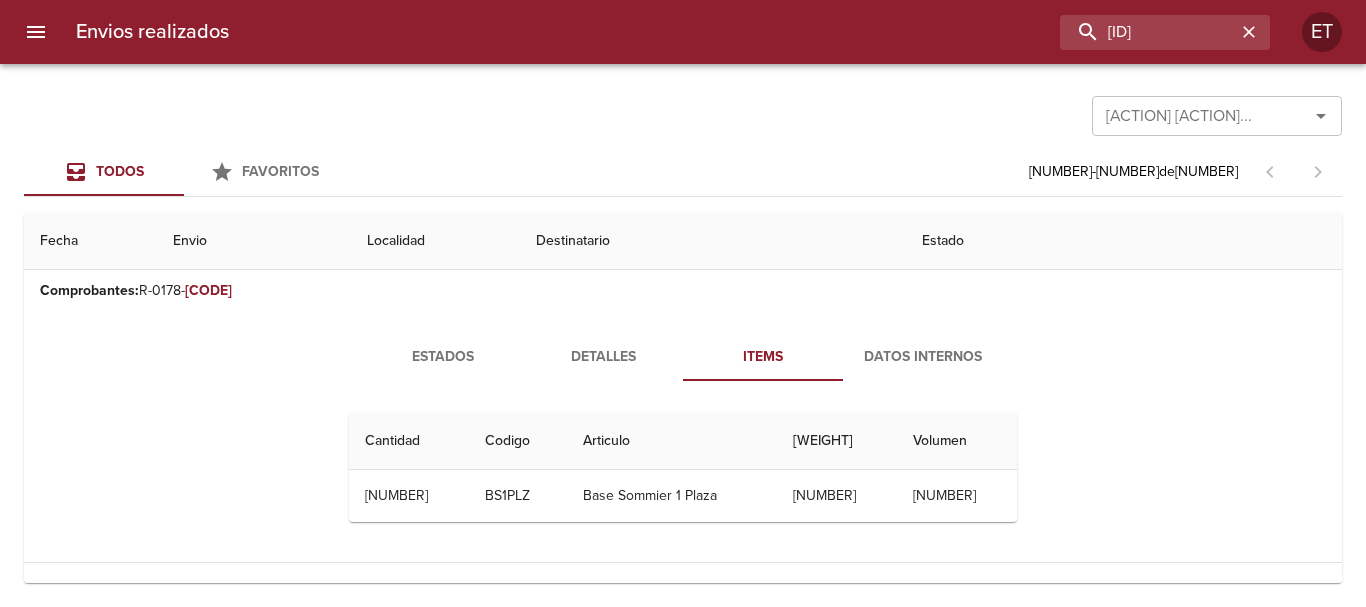 scroll, scrollTop: 0, scrollLeft: 0, axis: both 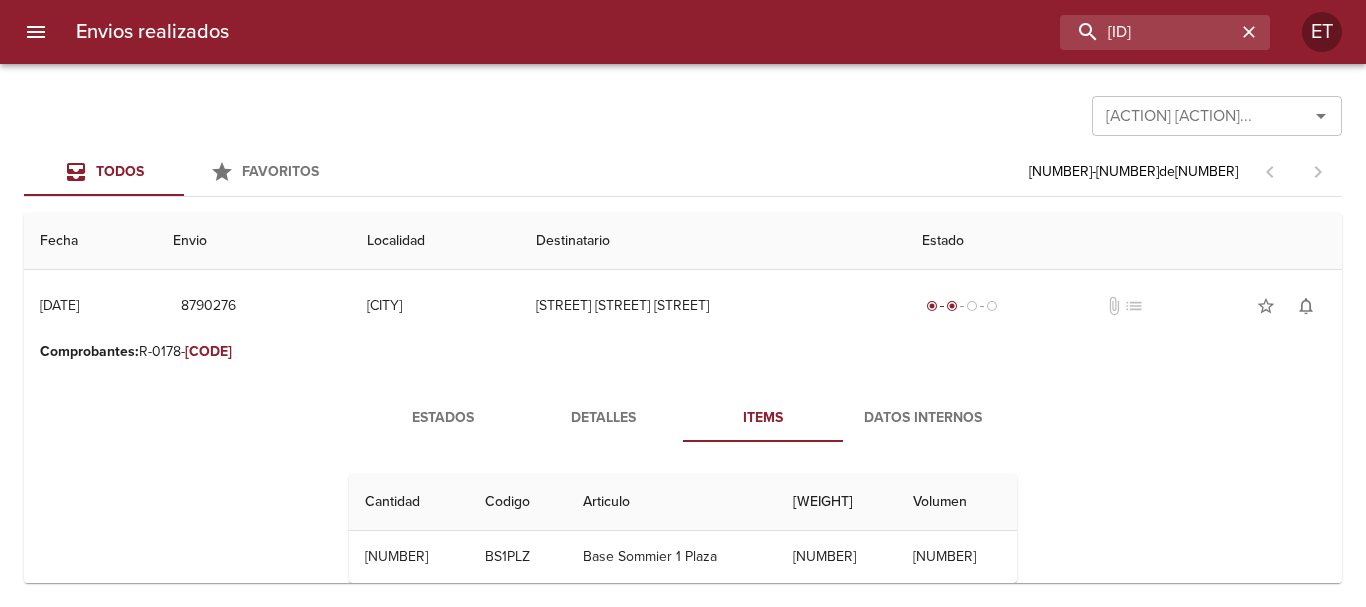 click on "Enviosrealizados R[NUMBER]-[NUMBER] ET" at bounding box center [683, 32] 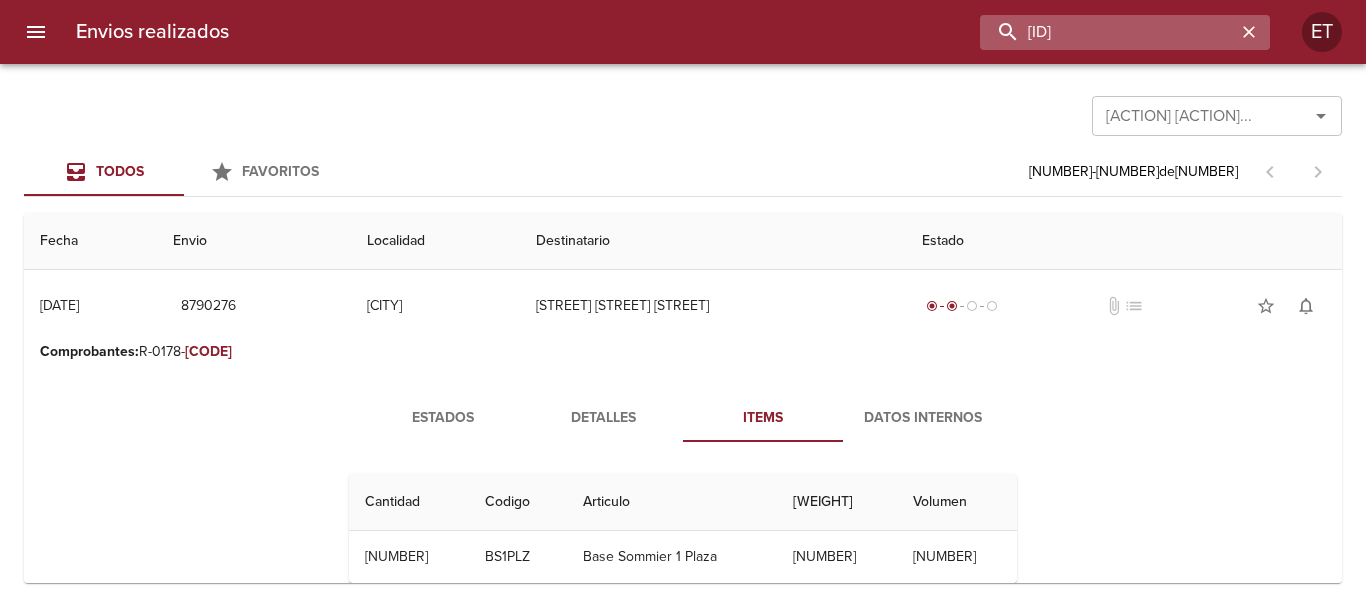 click on "[ID]" at bounding box center [1108, 32] 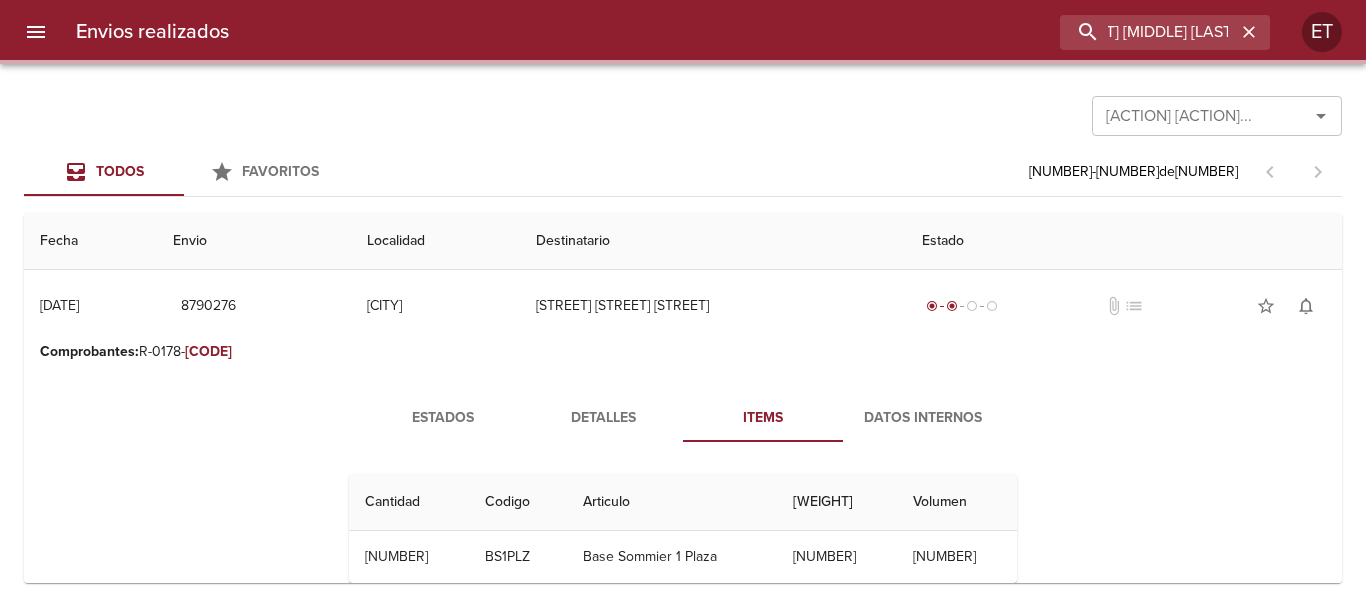 scroll, scrollTop: 0, scrollLeft: 0, axis: both 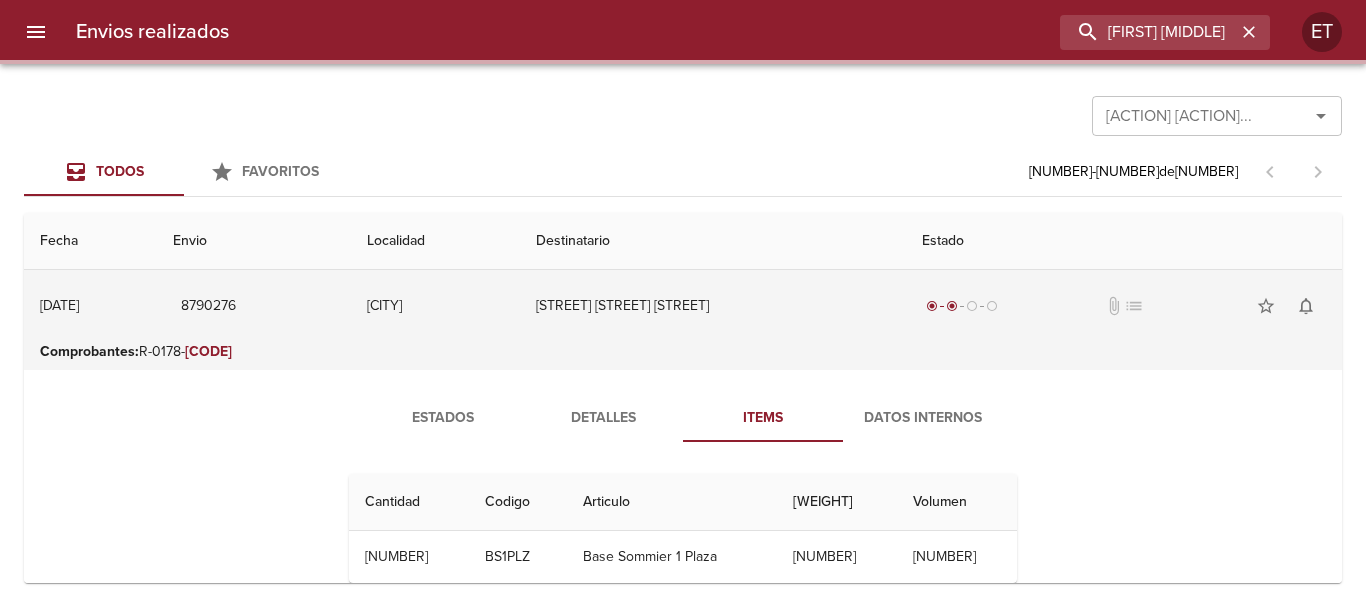 click on "[STREET] [STREET] [STREET]" at bounding box center [712, 306] 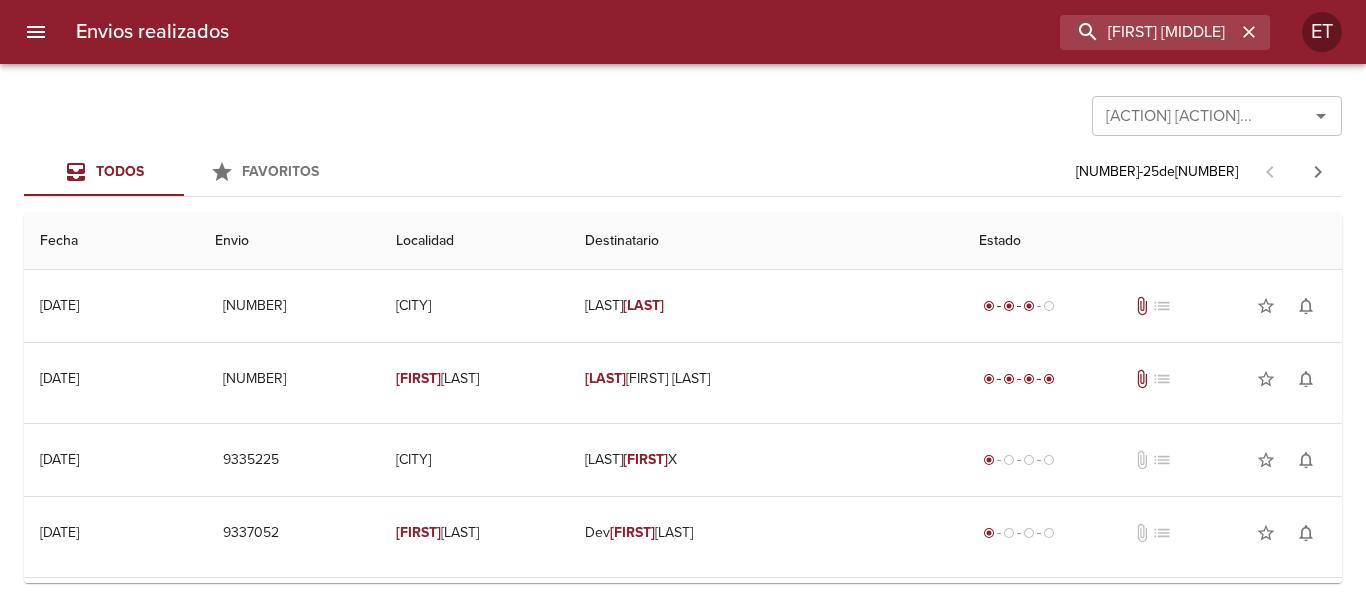 scroll, scrollTop: 0, scrollLeft: 0, axis: both 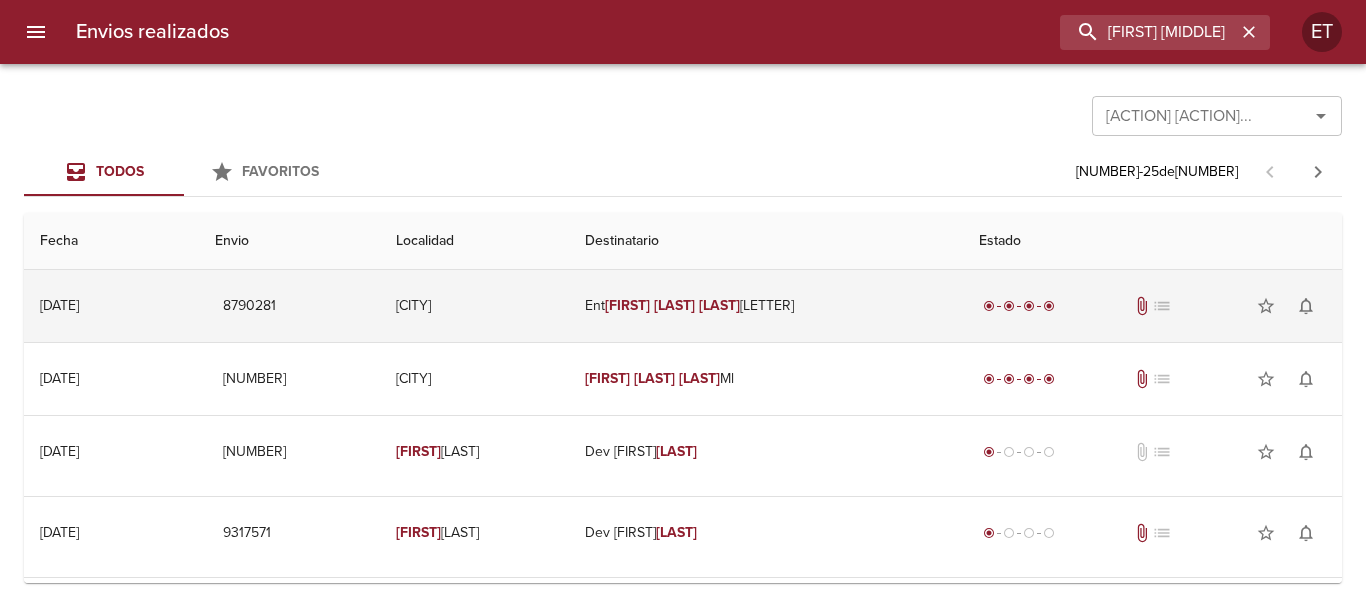 click on "[LAST]" at bounding box center (719, 305) 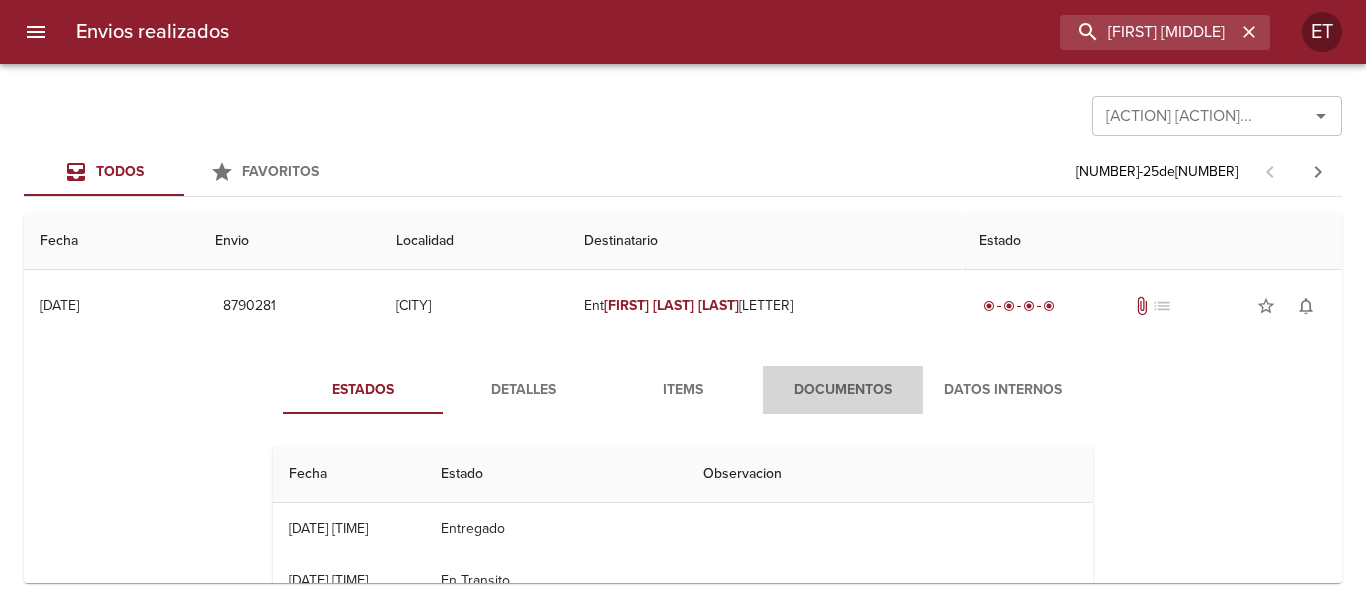 click on "Documentos" at bounding box center [843, 390] 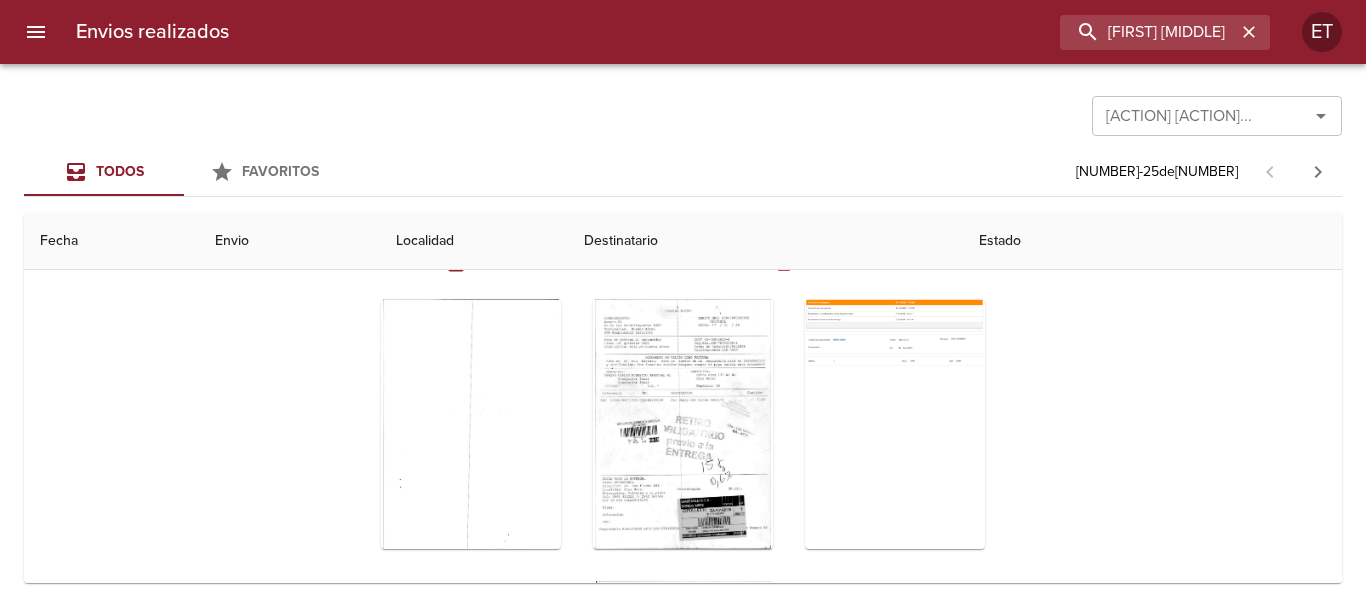 scroll, scrollTop: 100, scrollLeft: 0, axis: vertical 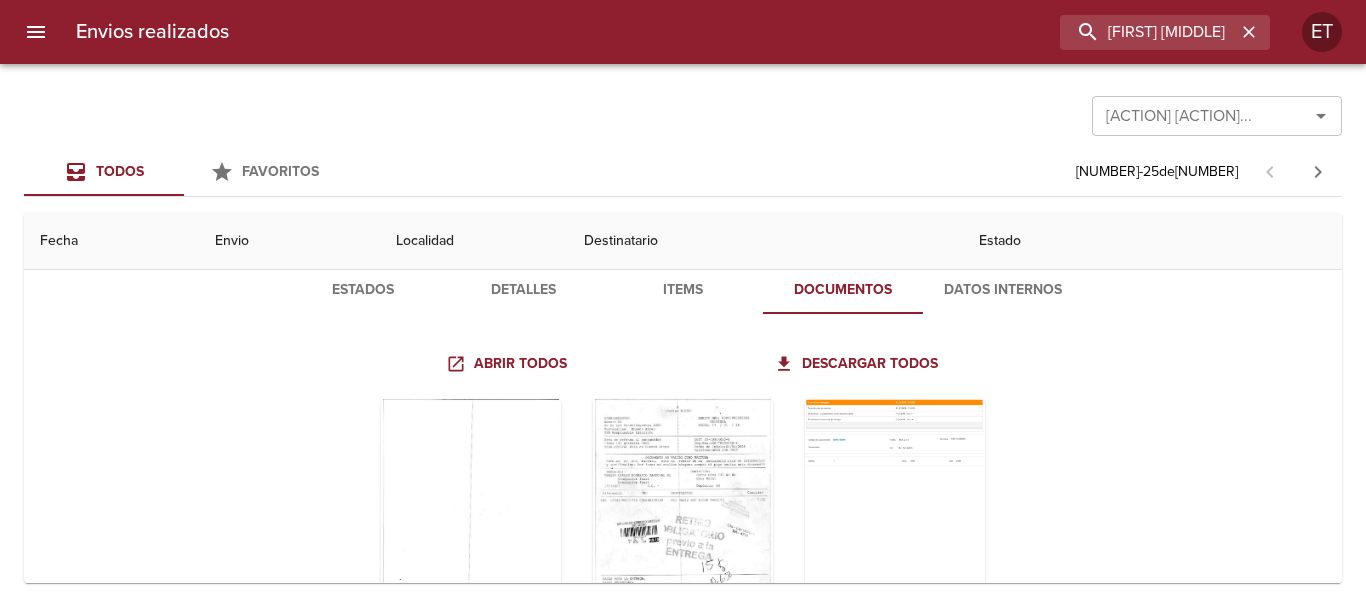 drag, startPoint x: 684, startPoint y: 314, endPoint x: 625, endPoint y: 290, distance: 63.694584 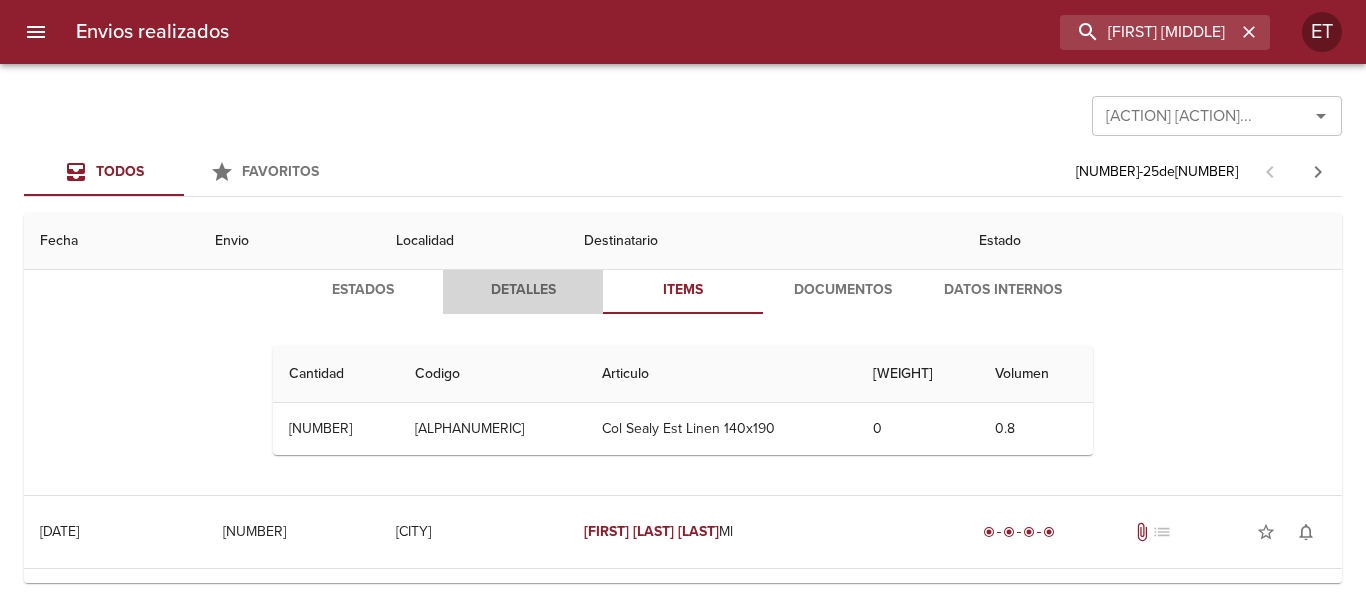 click on "Detalles" at bounding box center (523, 290) 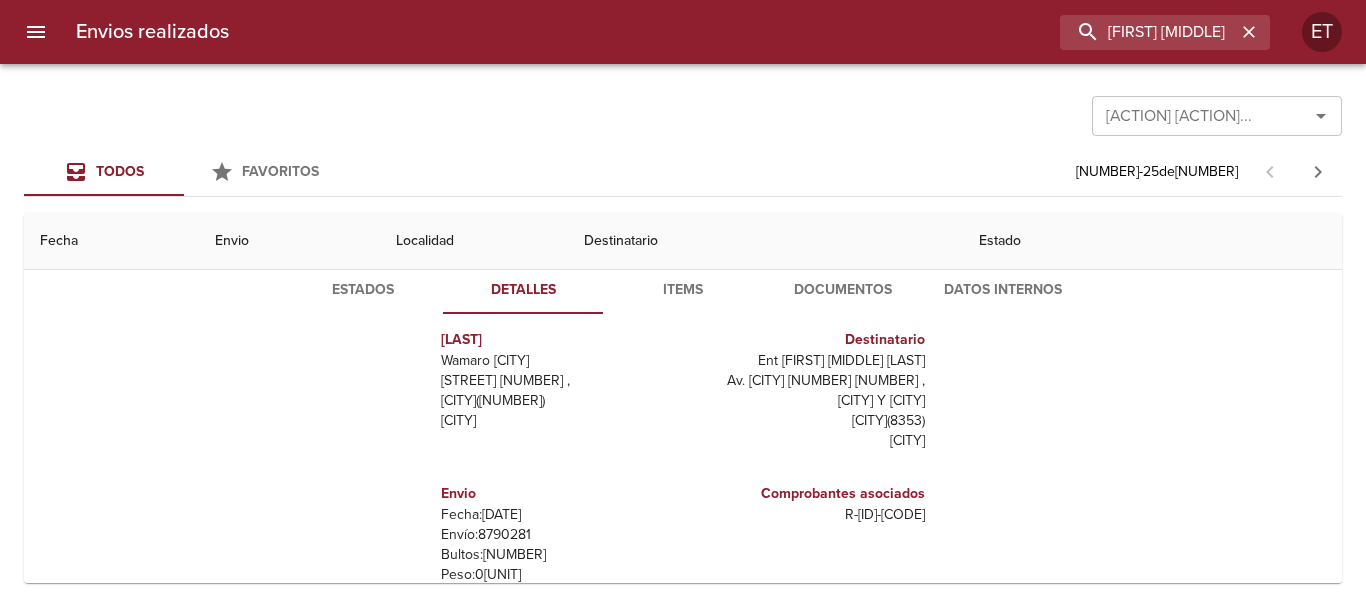 scroll, scrollTop: 69, scrollLeft: 0, axis: vertical 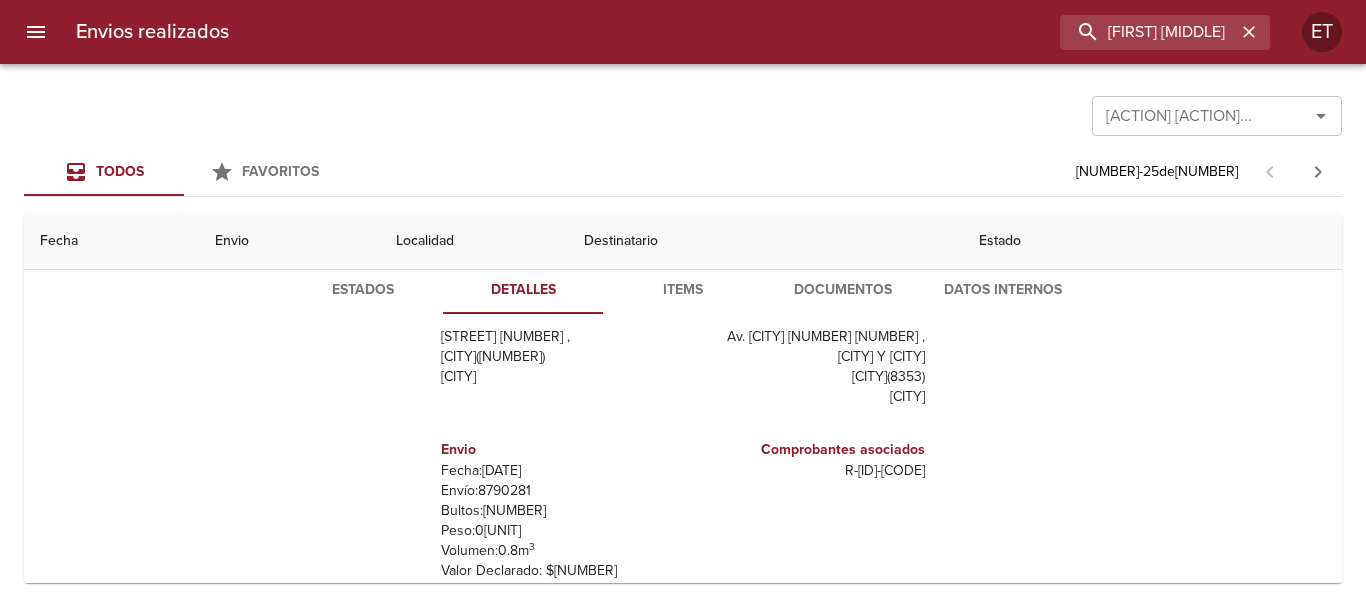click on "[CODE]" at bounding box center [808, 471] 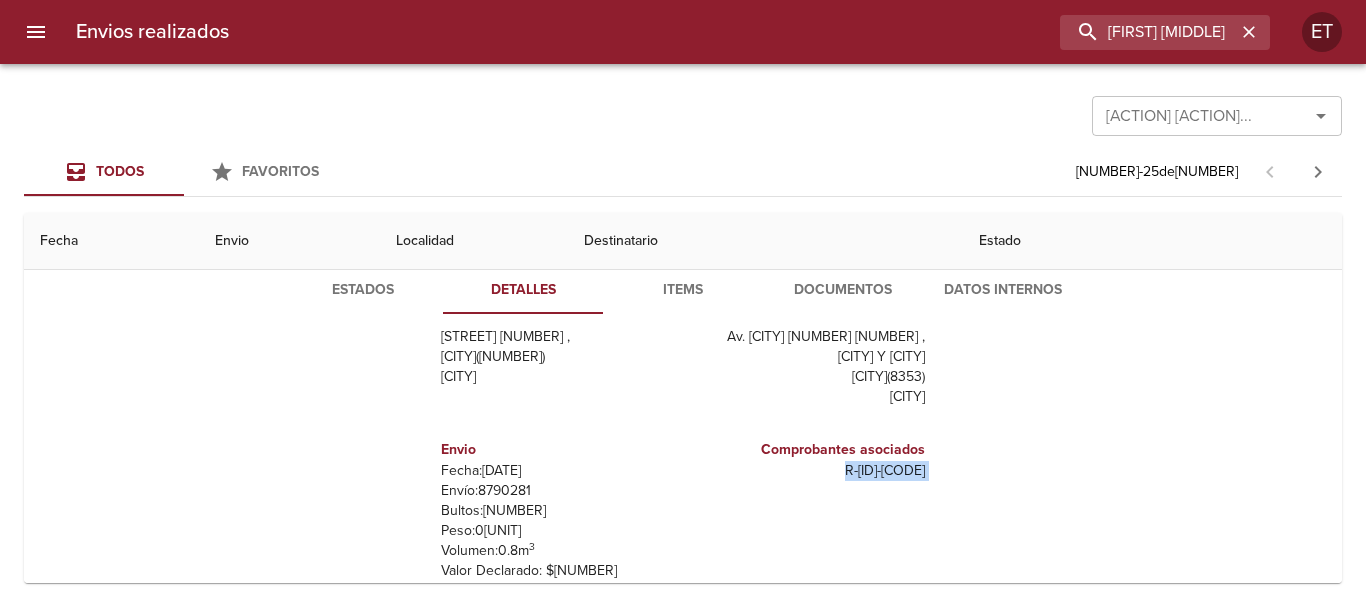 click on "[CODE]" at bounding box center [808, 471] 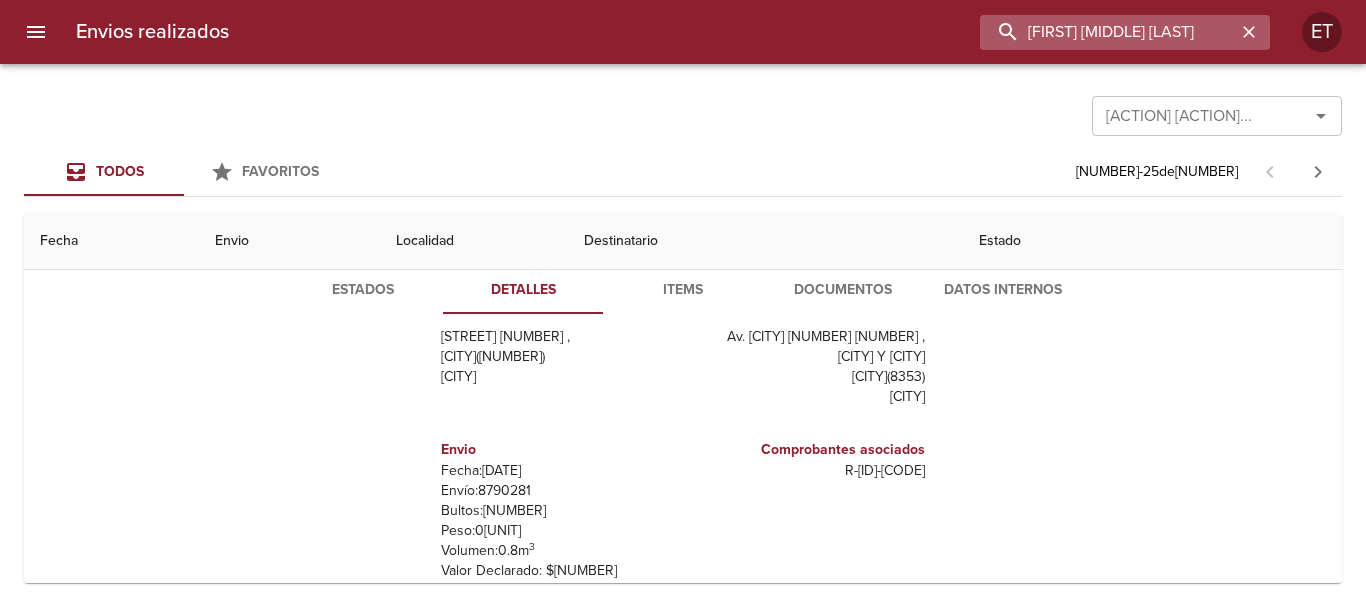 click on "[FIRST] [MIDDLE] [LAST]" at bounding box center (1108, 32) 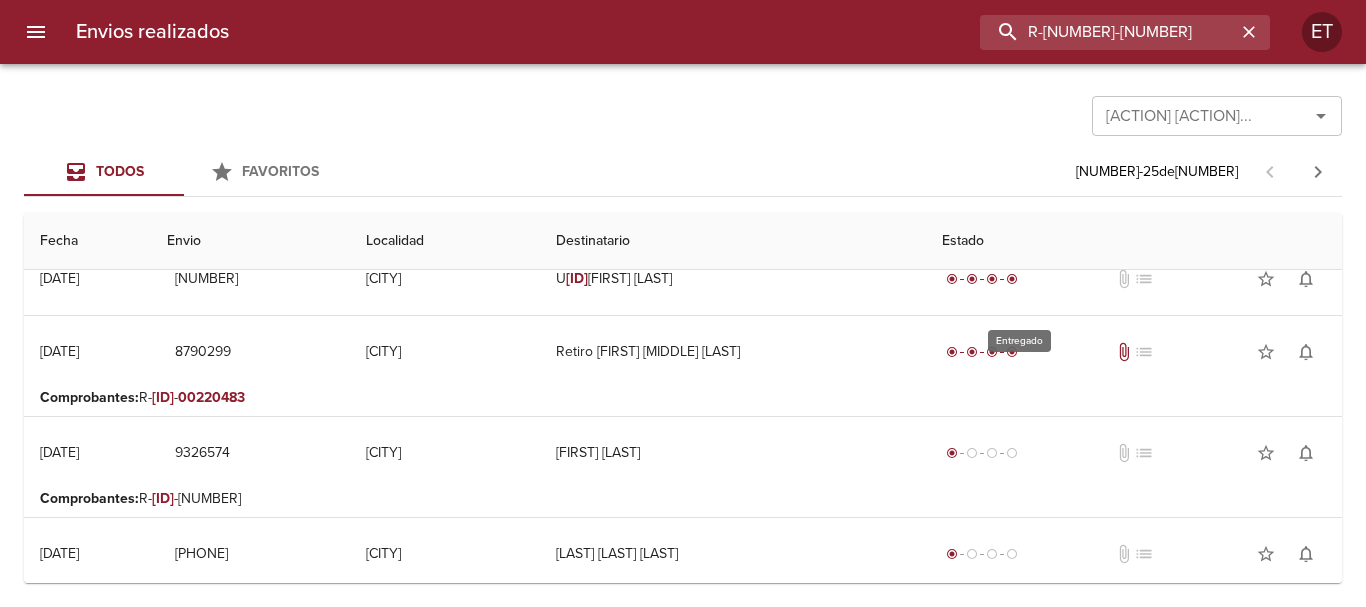 scroll, scrollTop: 0, scrollLeft: 0, axis: both 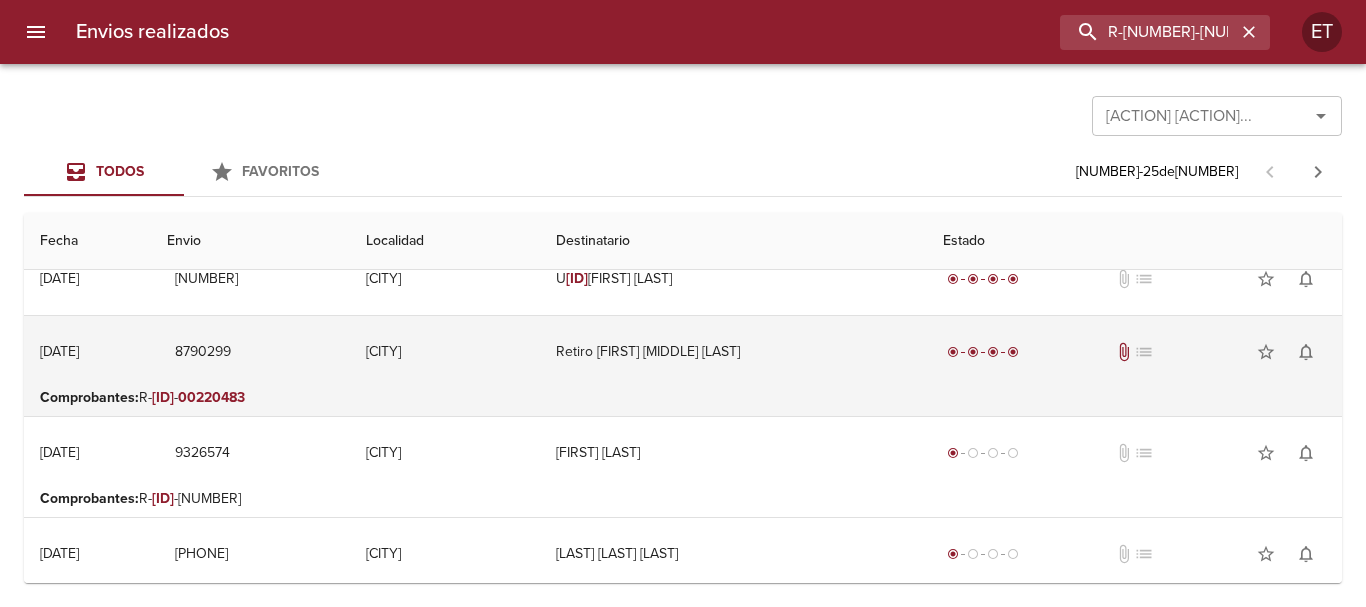 click on "Retiro [FIRST] [MIDDLE] [LAST]" at bounding box center [733, 352] 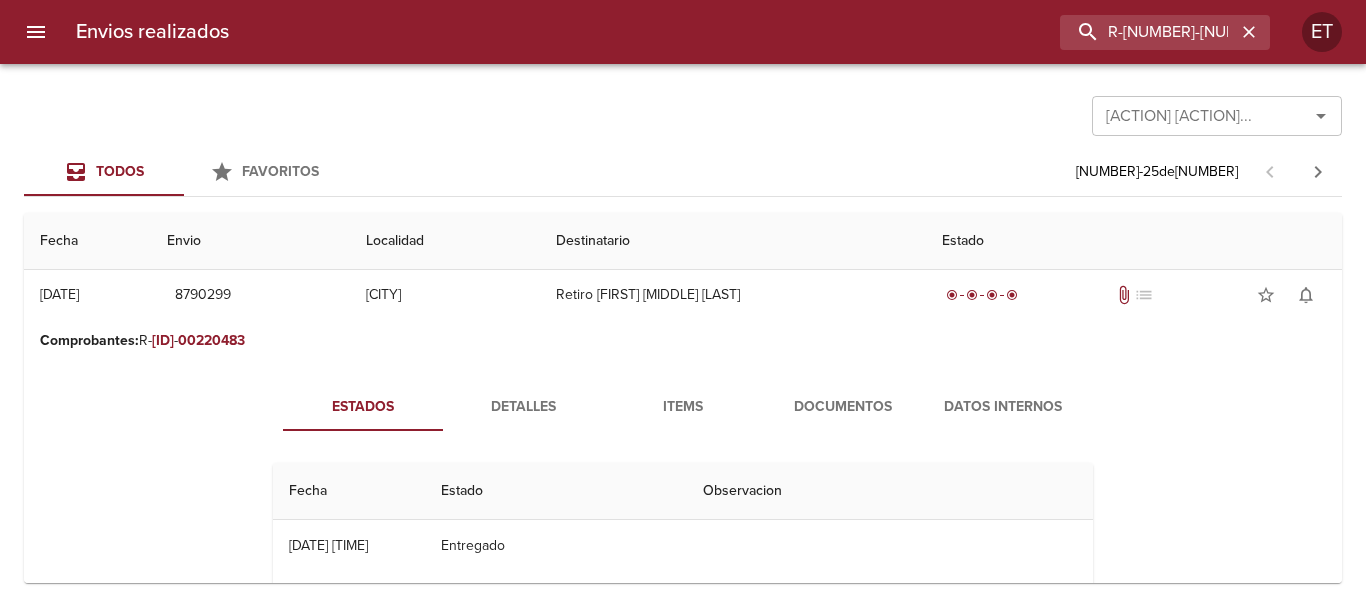 scroll, scrollTop: 200, scrollLeft: 0, axis: vertical 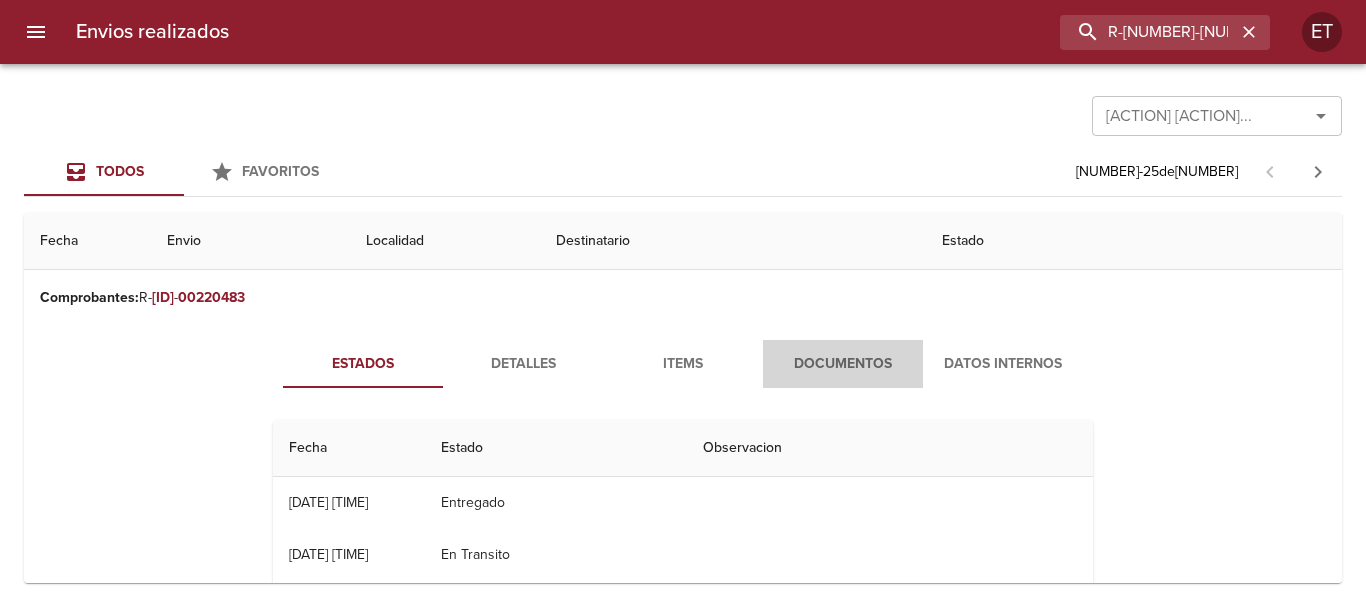 click on "Documentos" at bounding box center (843, 364) 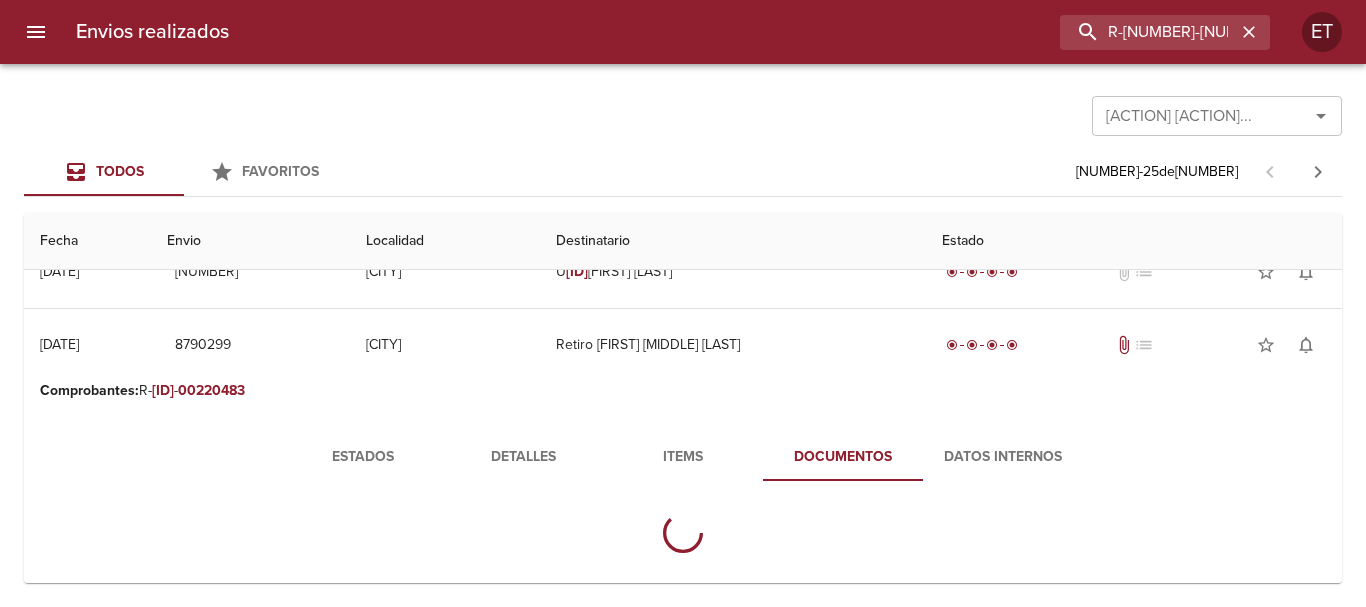 scroll, scrollTop: 100, scrollLeft: 0, axis: vertical 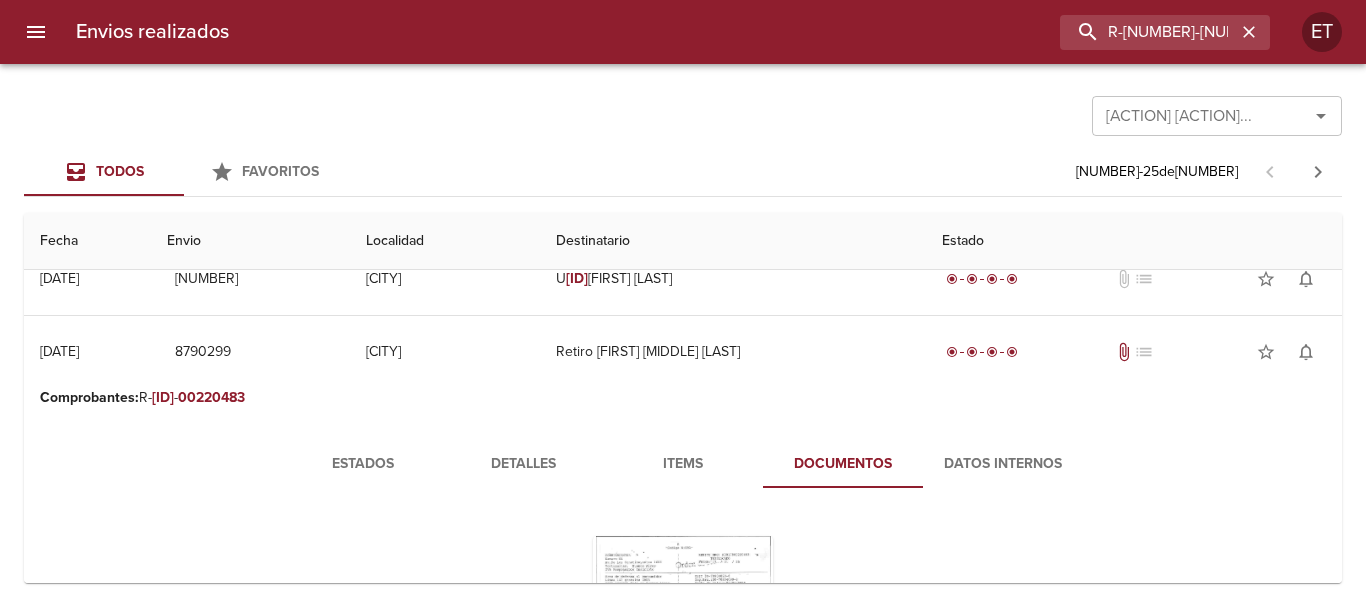 click on "Items" at bounding box center [683, 464] 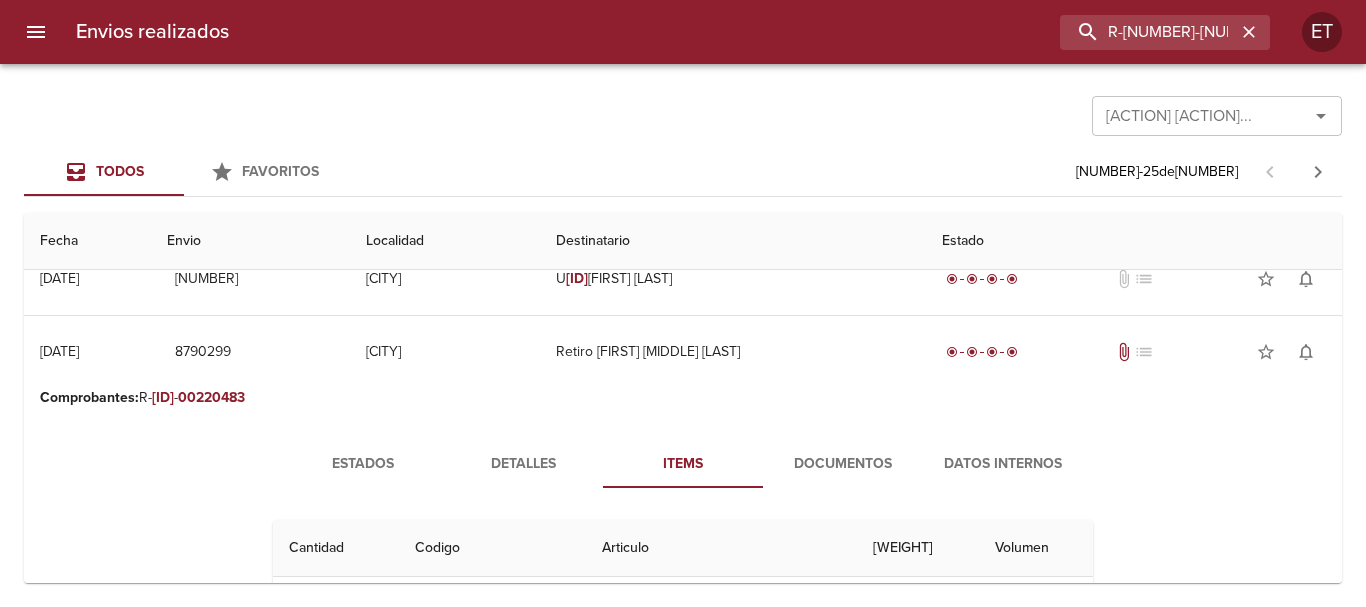 click on "Documentos" at bounding box center (843, 464) 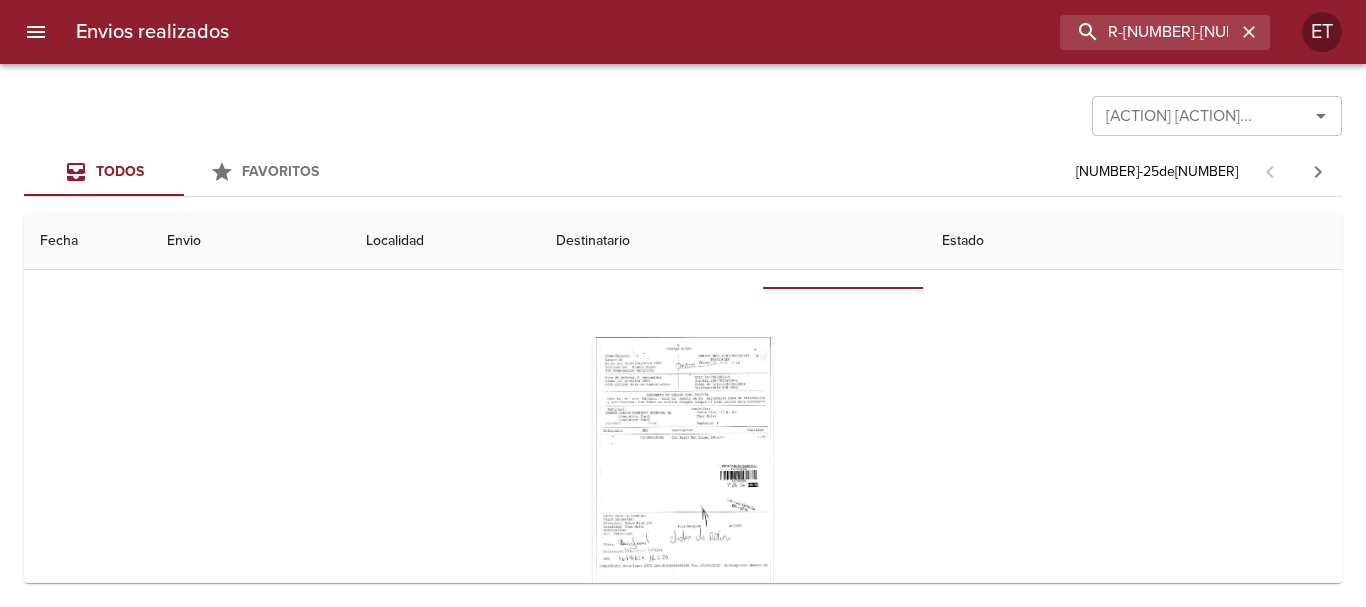 scroll, scrollTop: 300, scrollLeft: 0, axis: vertical 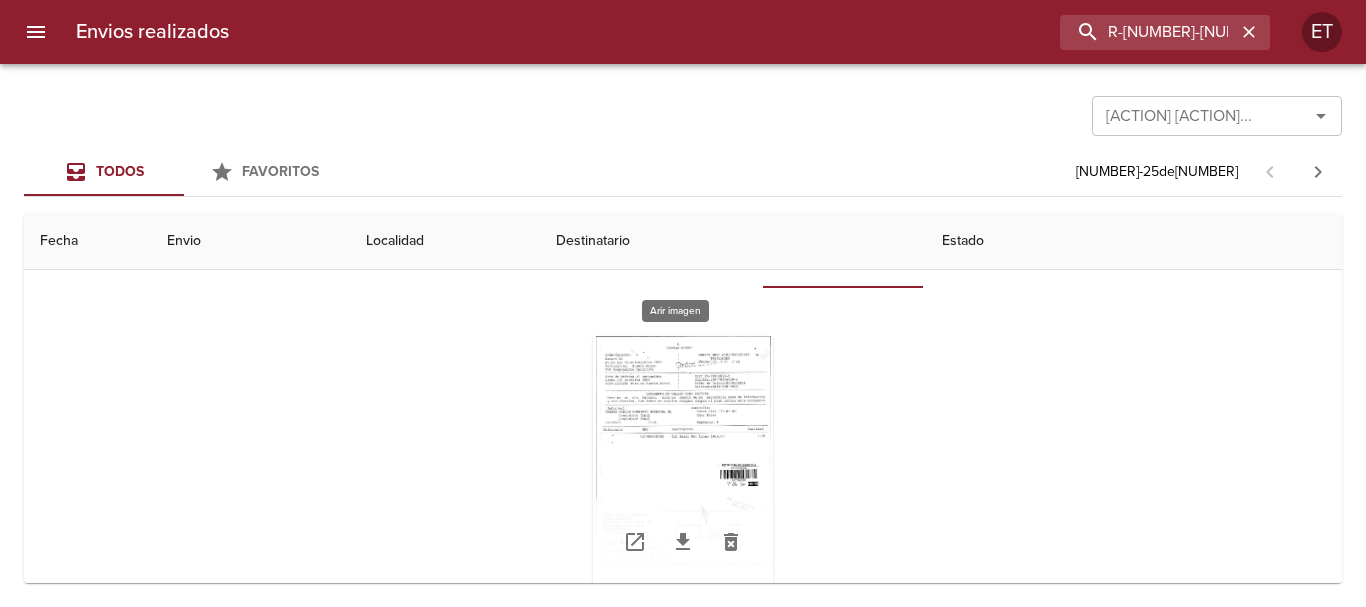 click at bounding box center [683, 461] 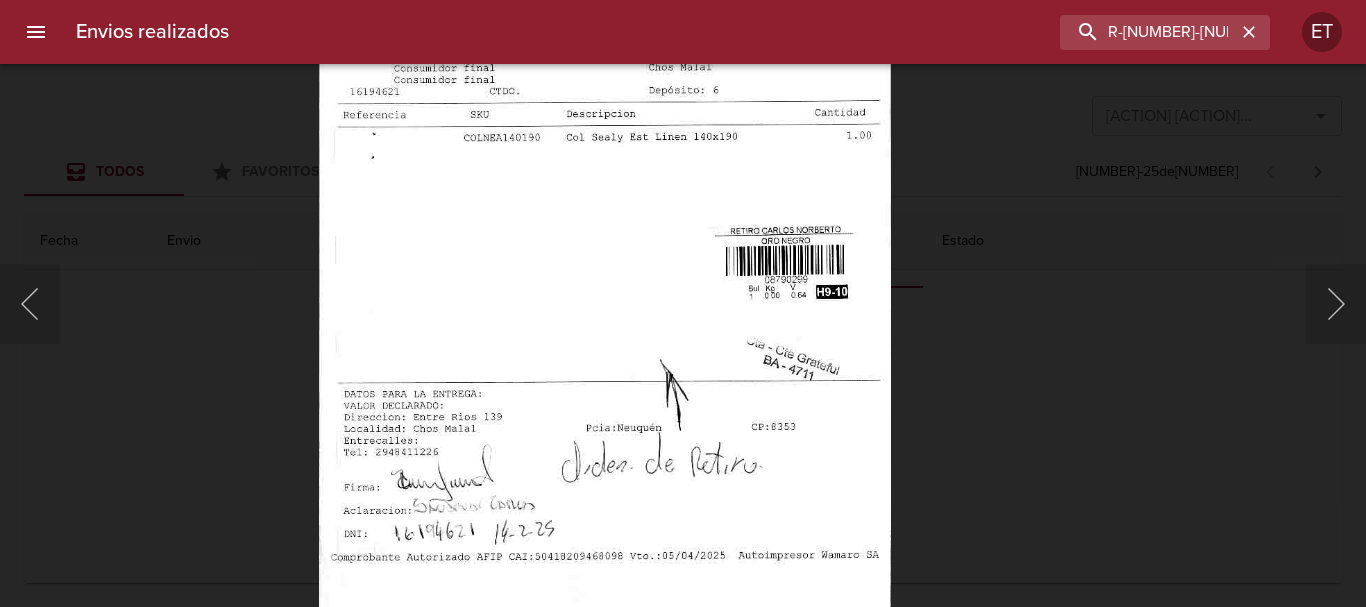 click at bounding box center [604, 217] 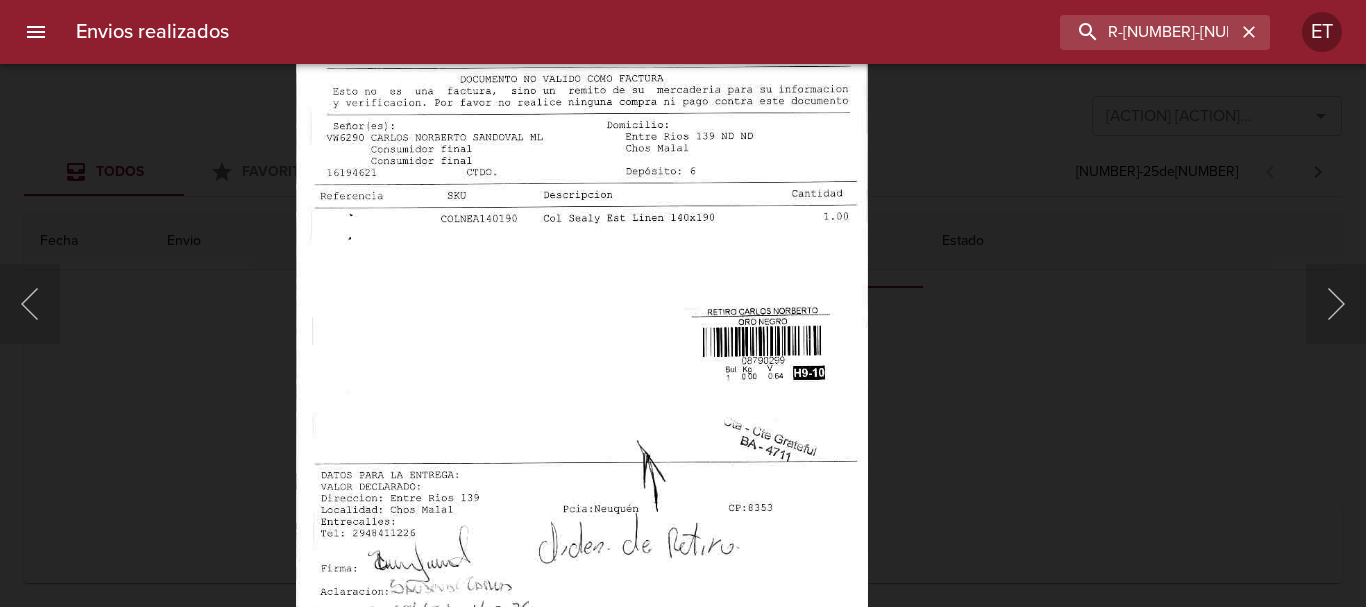click at bounding box center [581, 298] 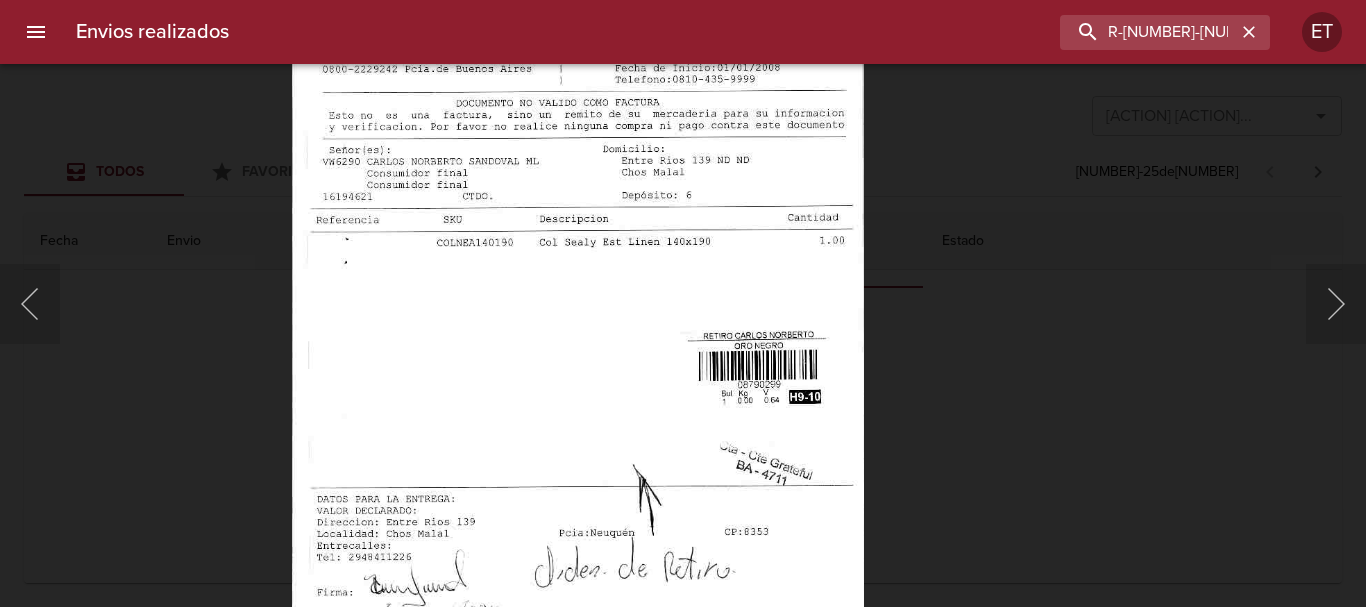 click at bounding box center (683, 303) 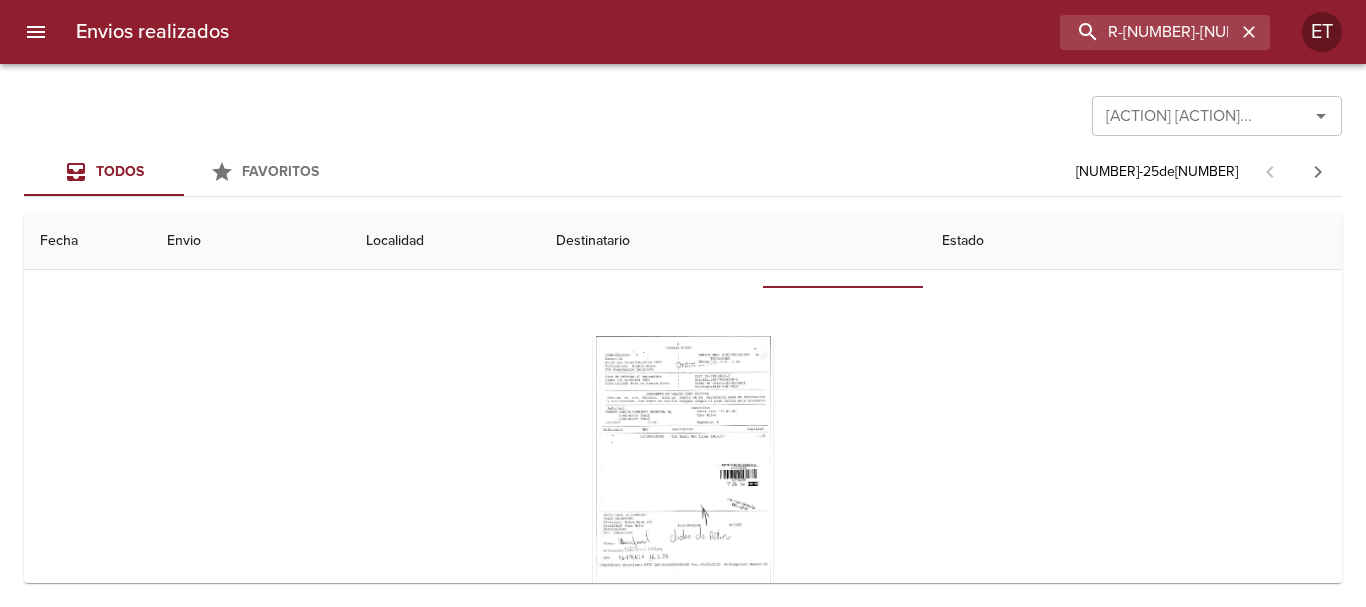 scroll, scrollTop: 500, scrollLeft: 0, axis: vertical 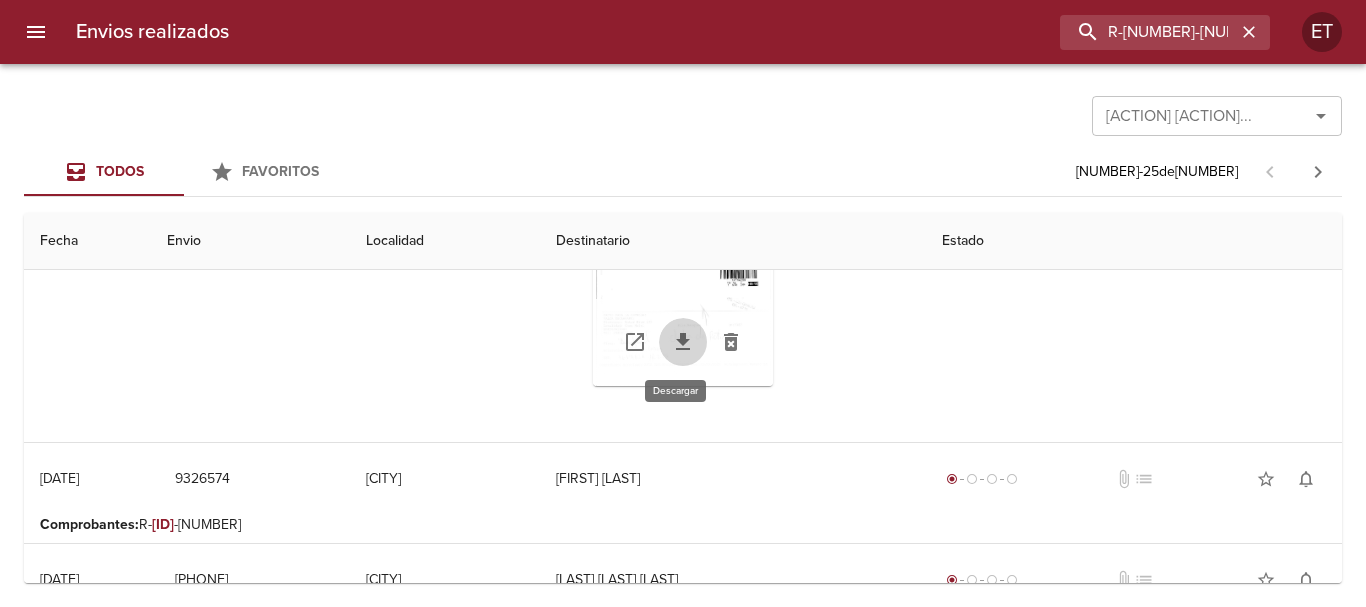 click at bounding box center (683, 341) 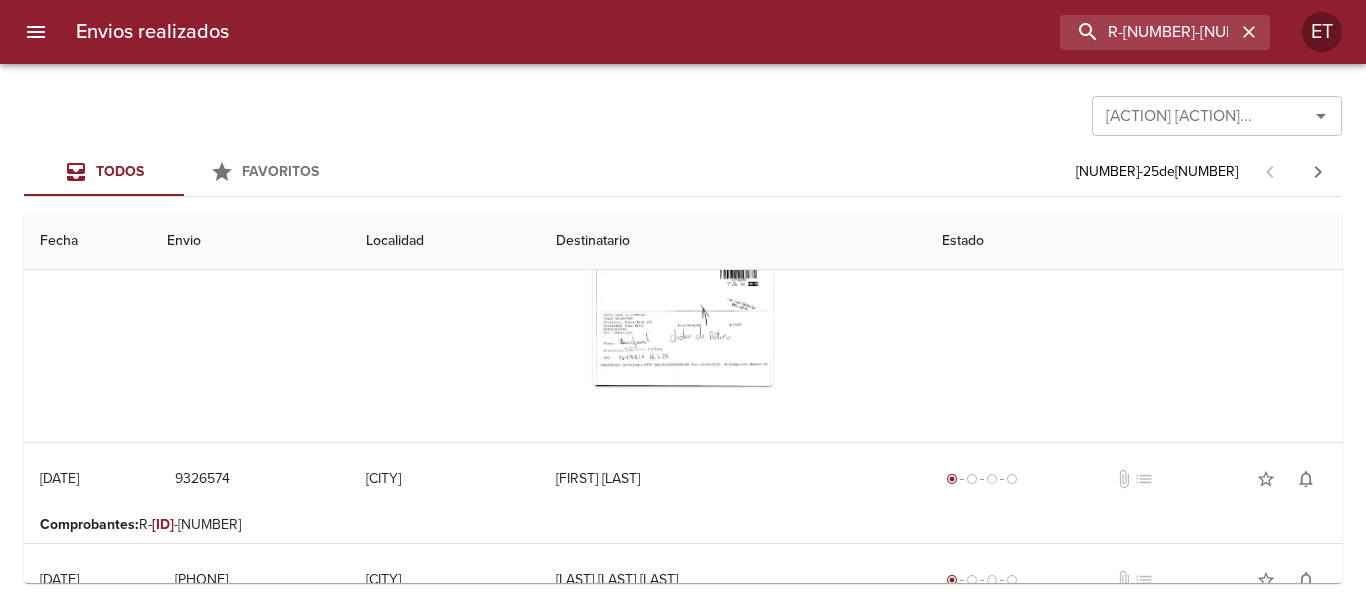 click on "Envios realizados [CODE] ET" at bounding box center [683, 32] 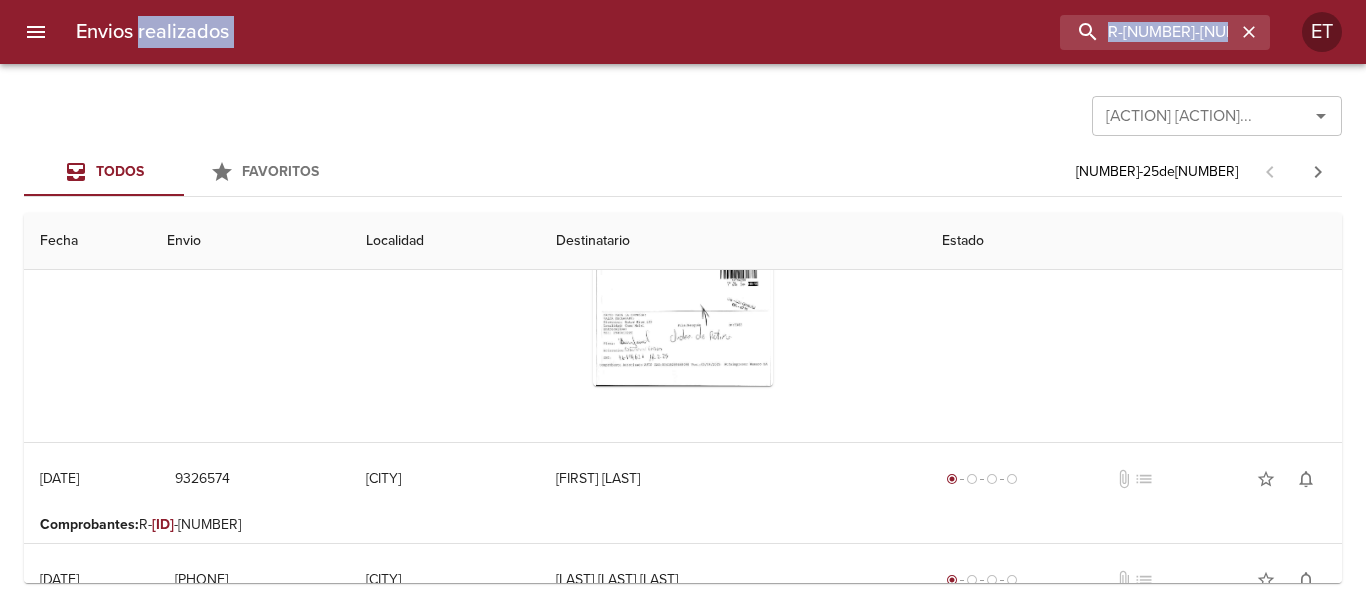 click on "Envios realizados [CODE] ET" at bounding box center [683, 32] 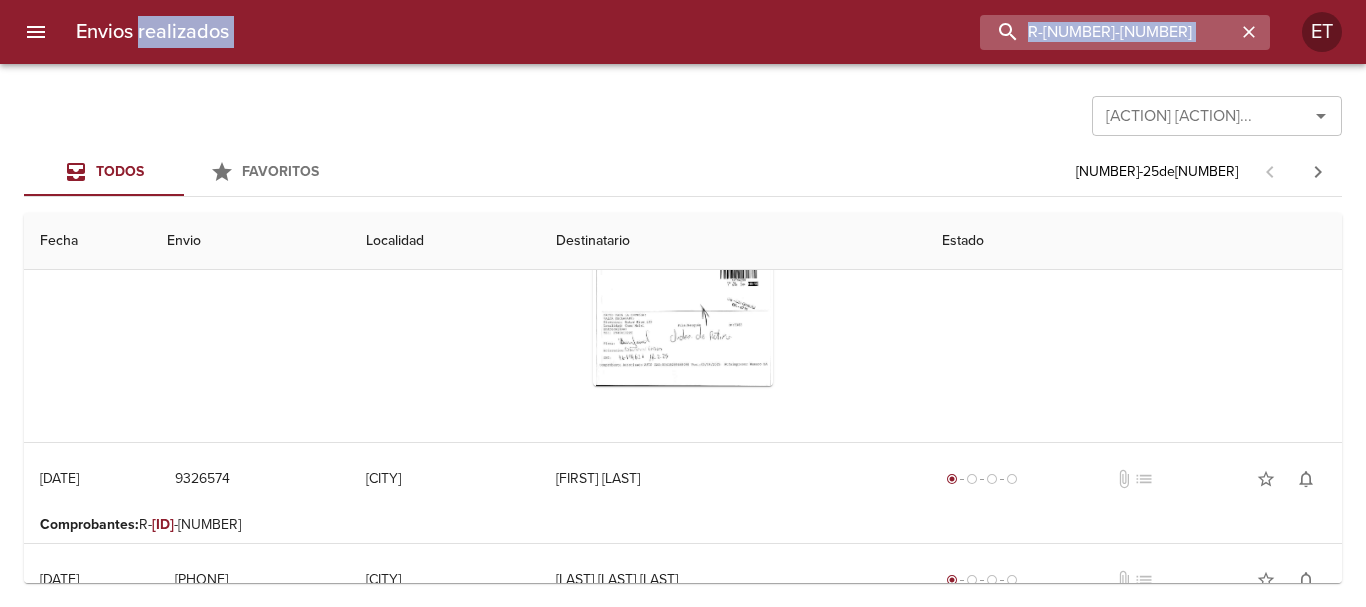 click on "R-[NUMBER]-[NUMBER]" at bounding box center (1108, 32) 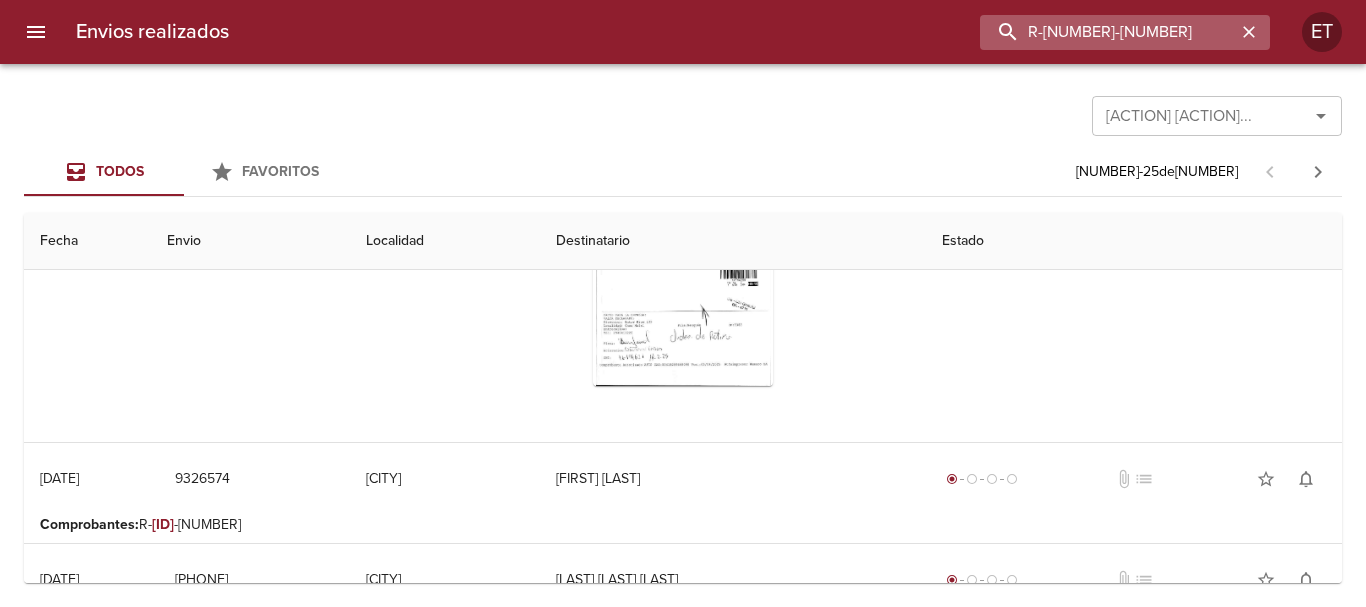 click on "R-[NUMBER]-[NUMBER]" at bounding box center (1108, 32) 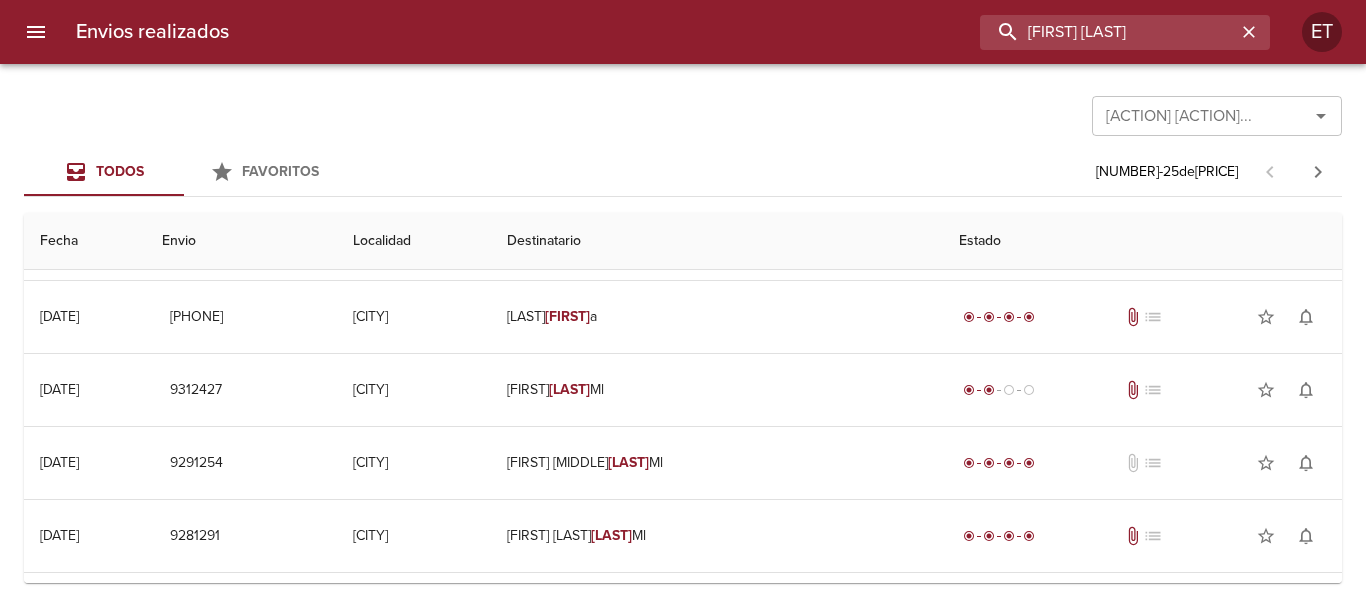 scroll, scrollTop: 0, scrollLeft: 0, axis: both 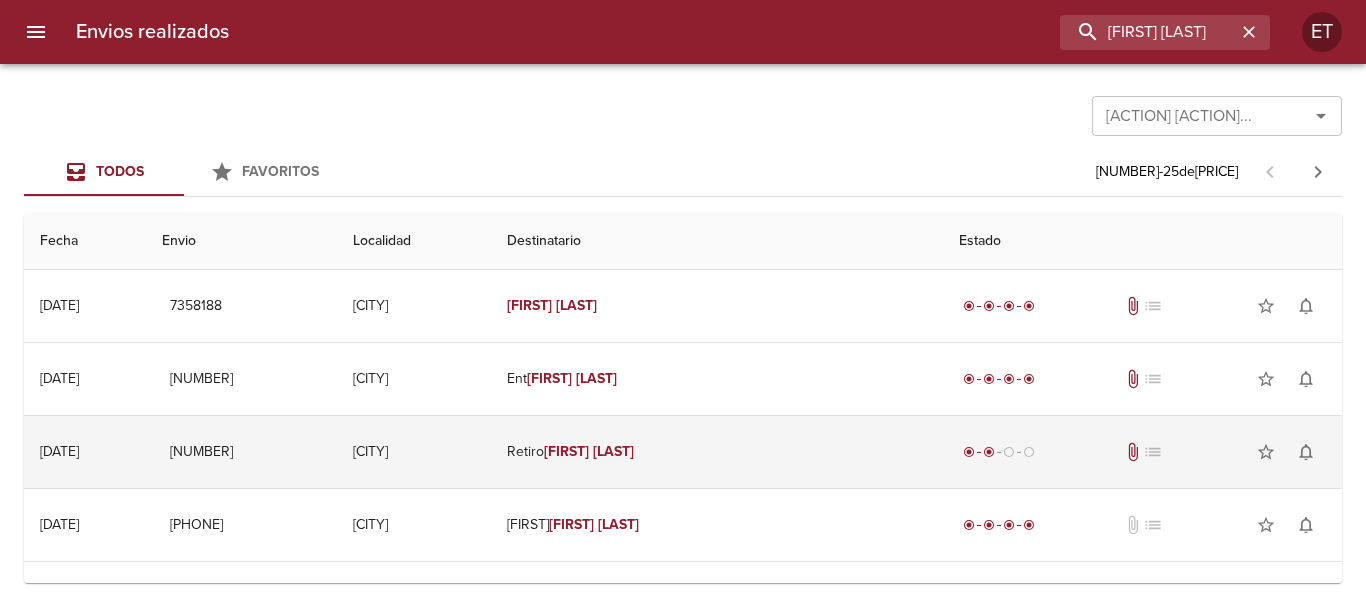 click on "Retiro  [FIRST]   [LAST]" at bounding box center (717, 452) 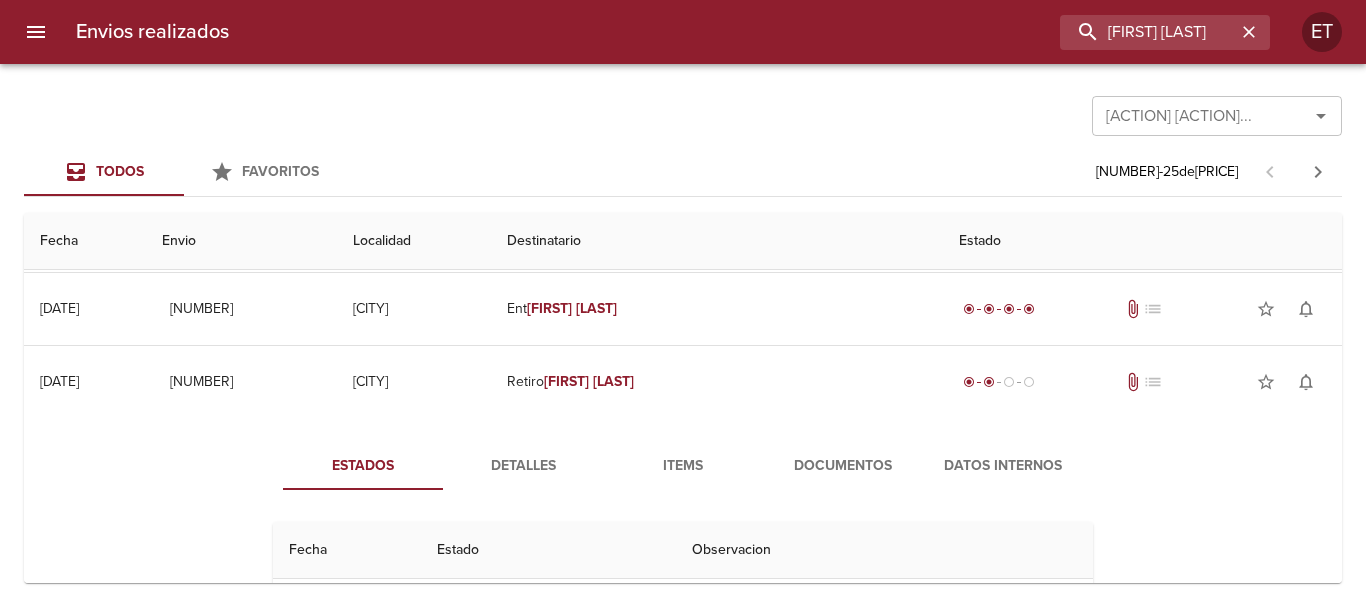 scroll, scrollTop: 100, scrollLeft: 0, axis: vertical 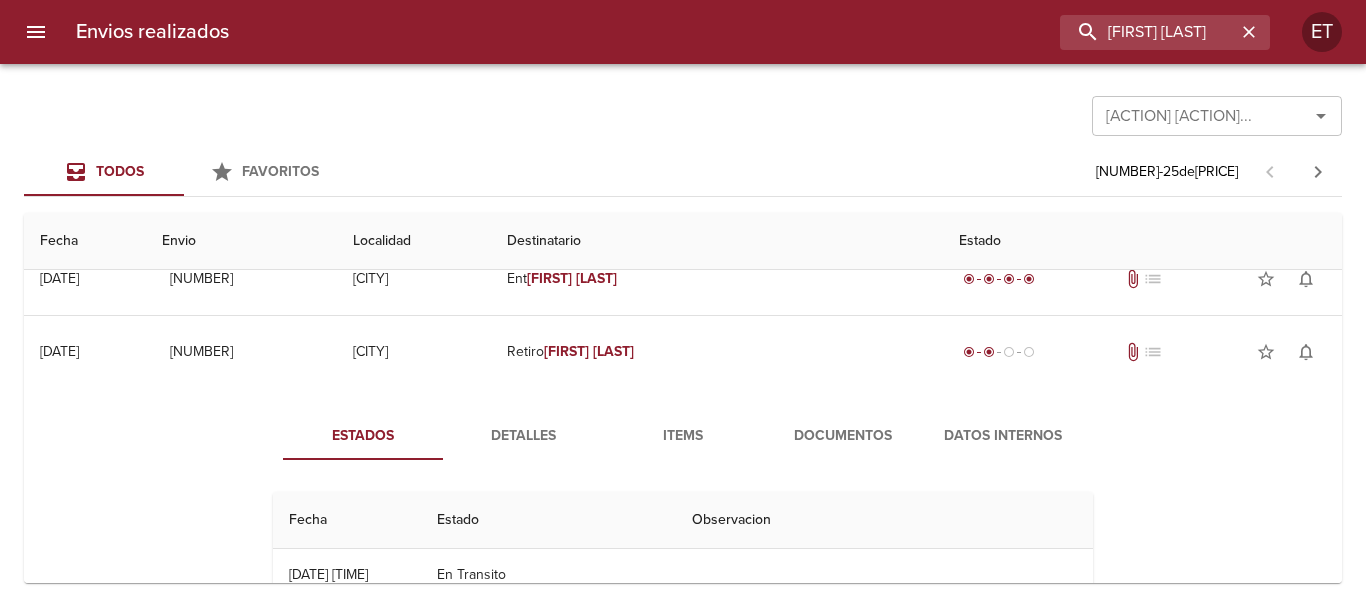 click on "Documentos" at bounding box center (843, 436) 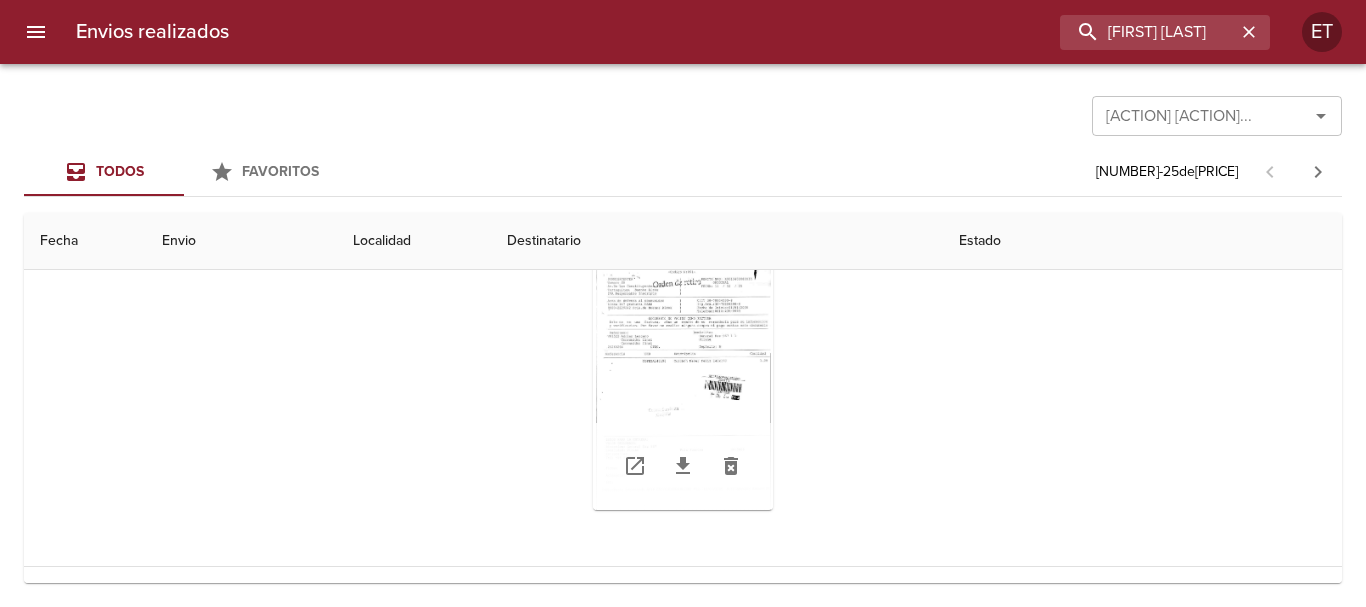 scroll, scrollTop: 400, scrollLeft: 0, axis: vertical 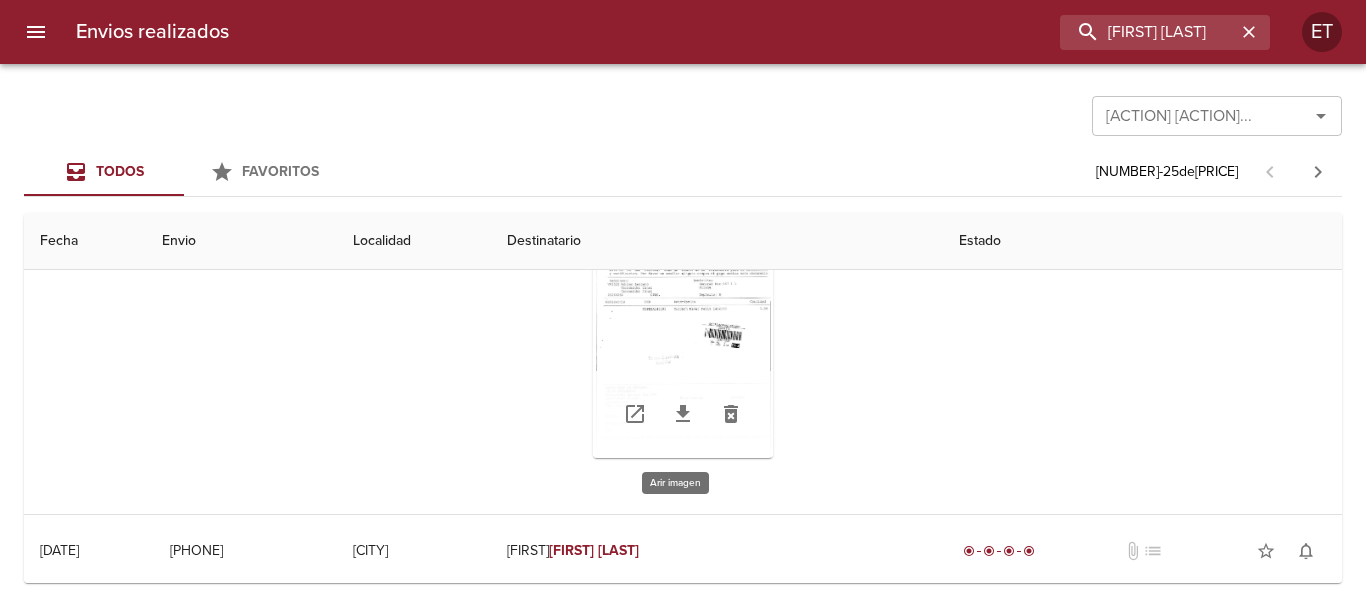 click at bounding box center [683, 333] 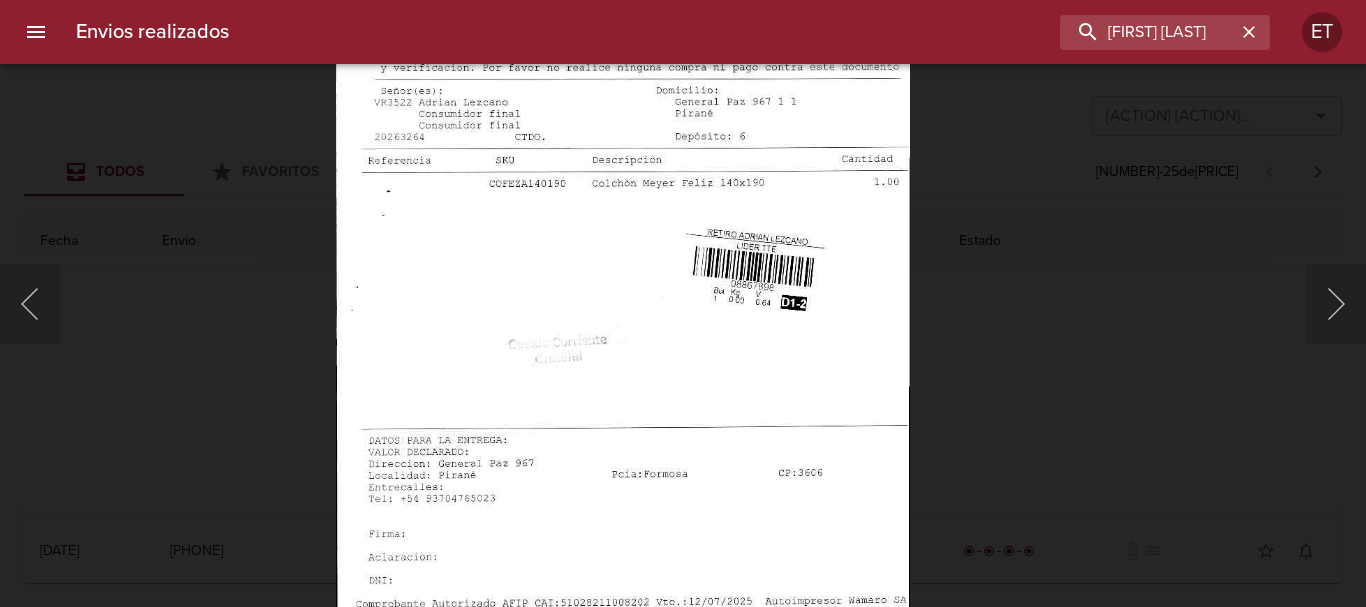 click at bounding box center [623, 262] 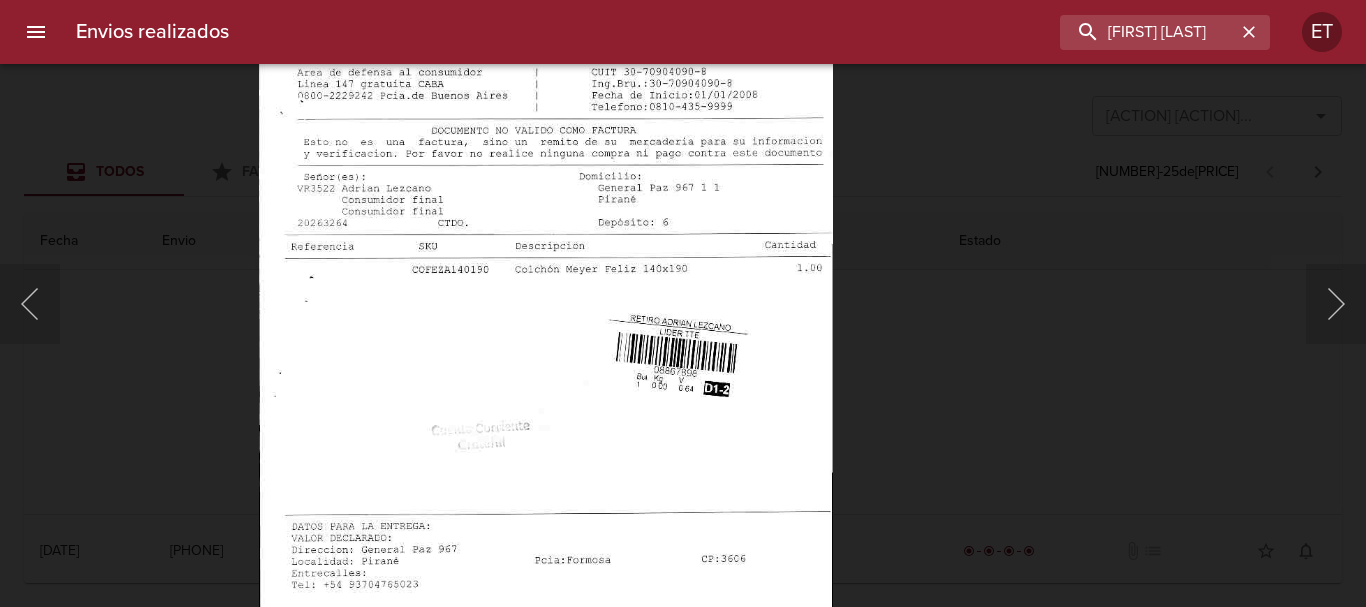 click at bounding box center (546, 348) 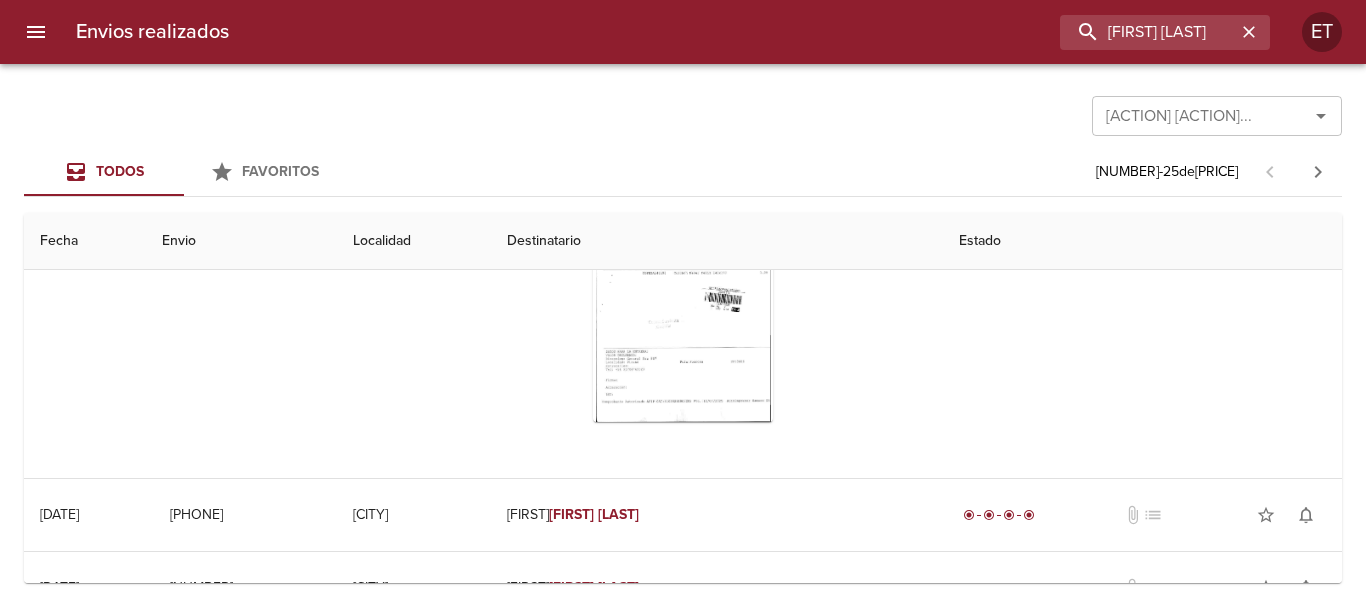 scroll, scrollTop: 500, scrollLeft: 0, axis: vertical 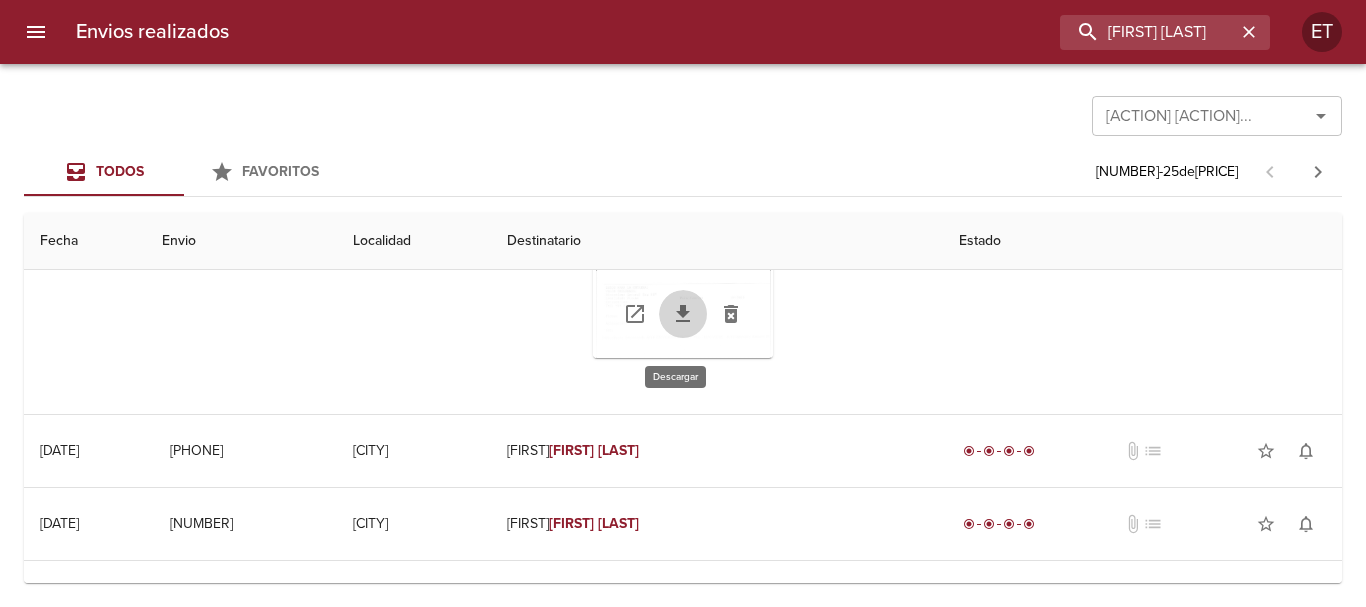 click at bounding box center (683, 313) 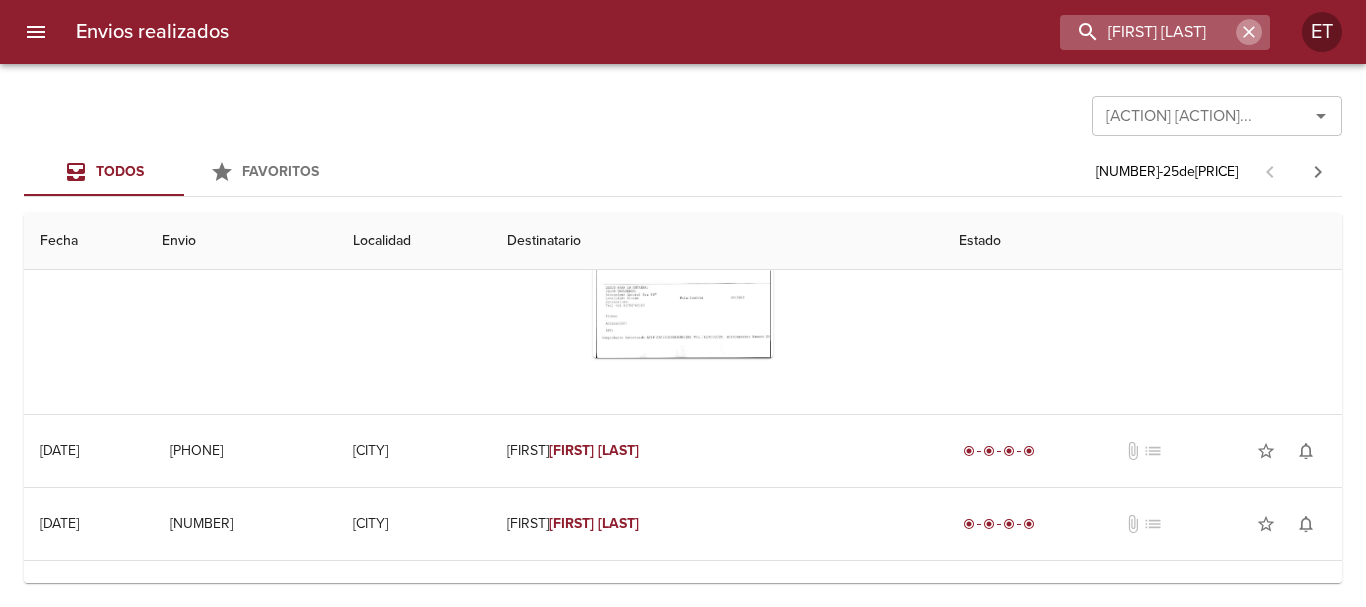 click at bounding box center (1249, 32) 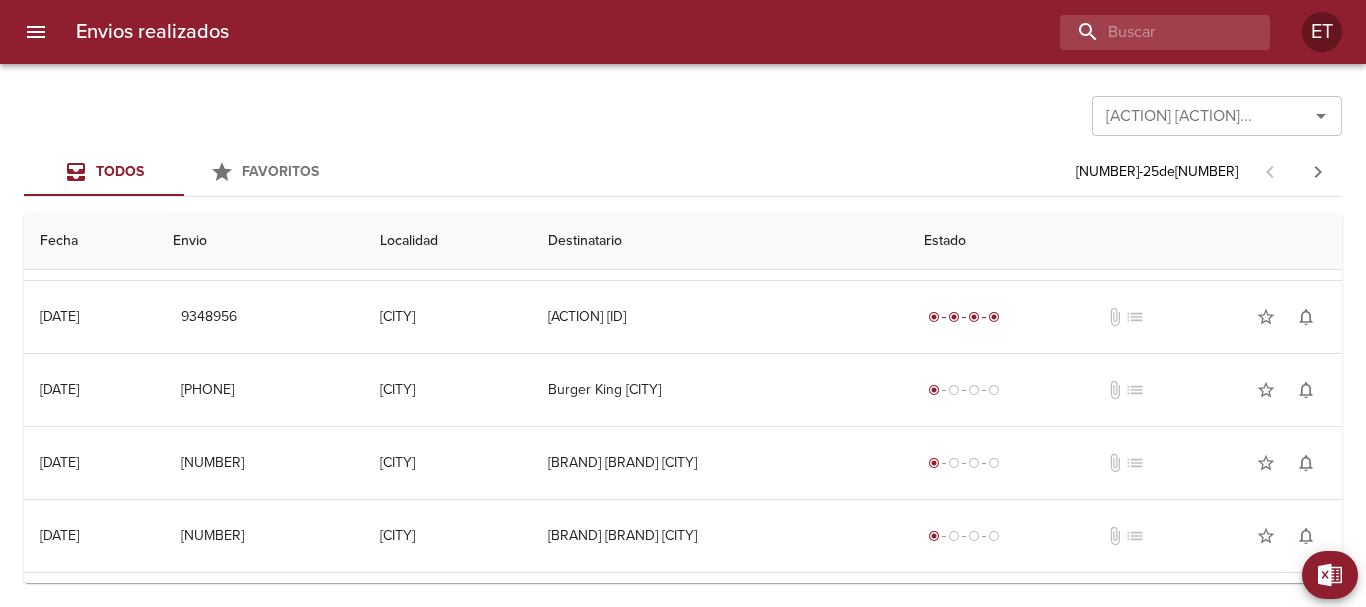 scroll, scrollTop: 0, scrollLeft: 0, axis: both 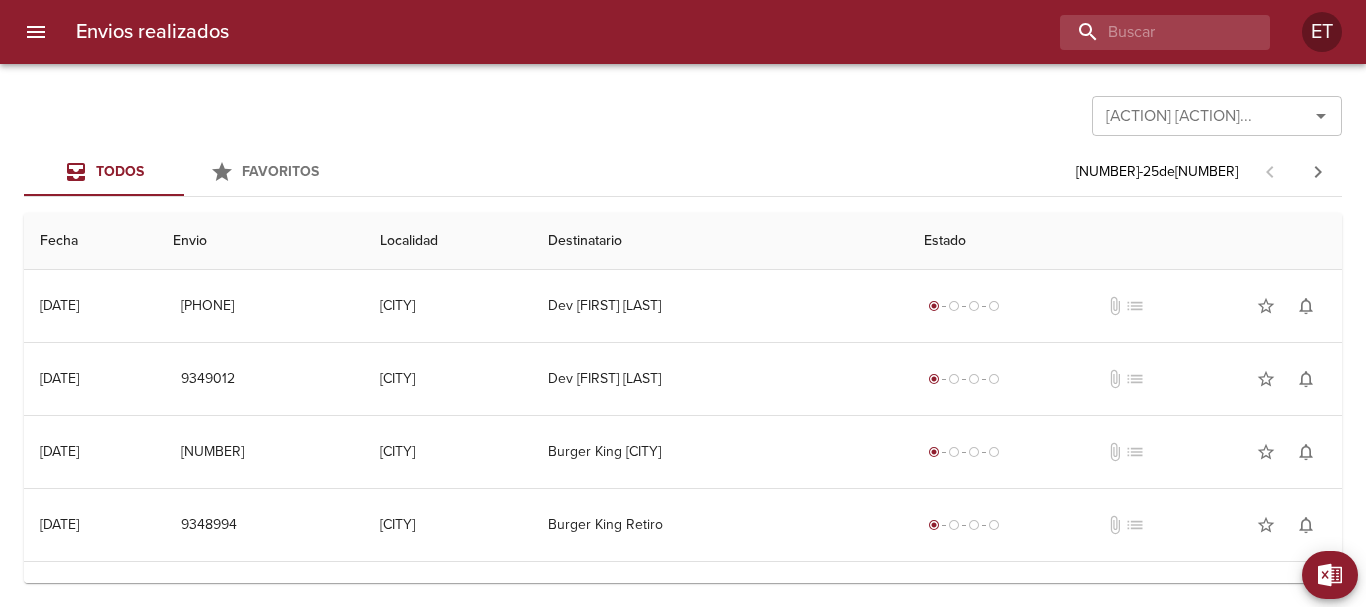 click on "Vercomocliente... Vercomocliente..." at bounding box center (683, 114) 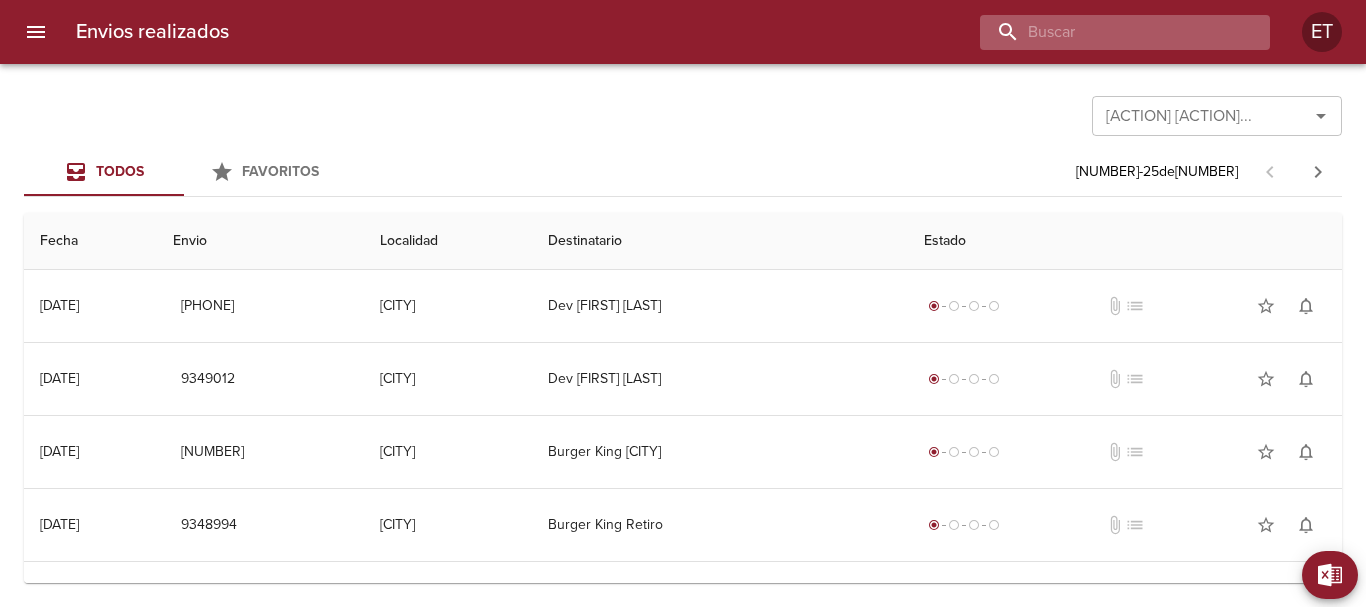 click at bounding box center (1108, 32) 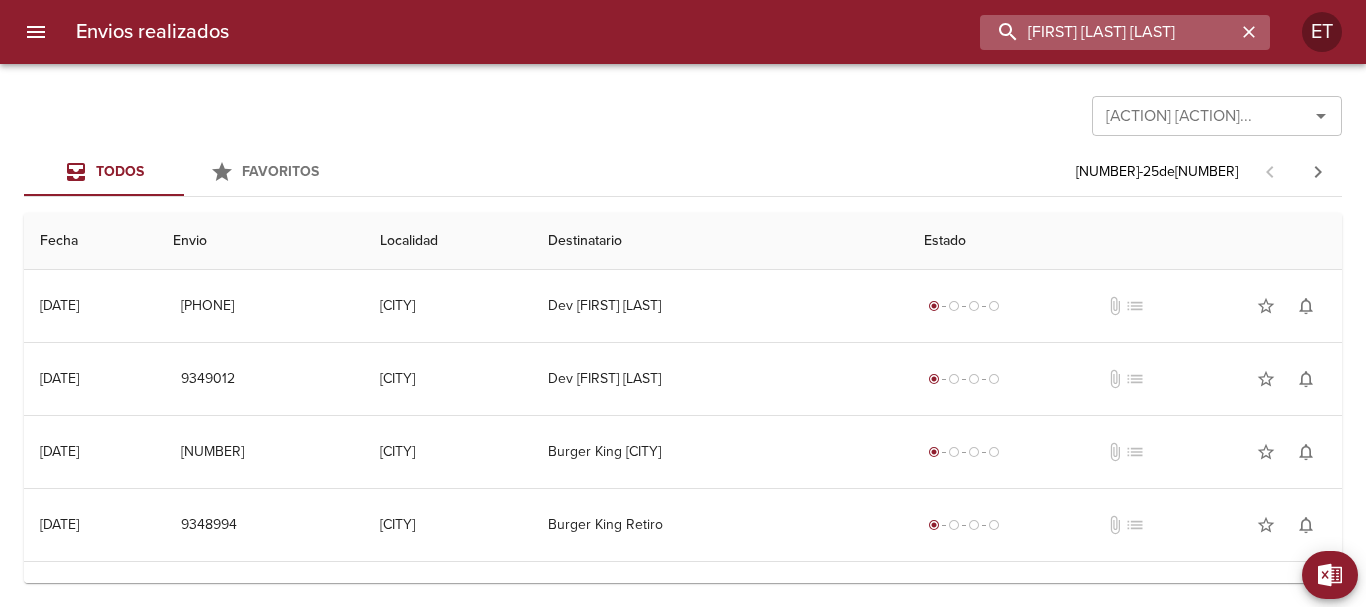 scroll, scrollTop: 0, scrollLeft: 0, axis: both 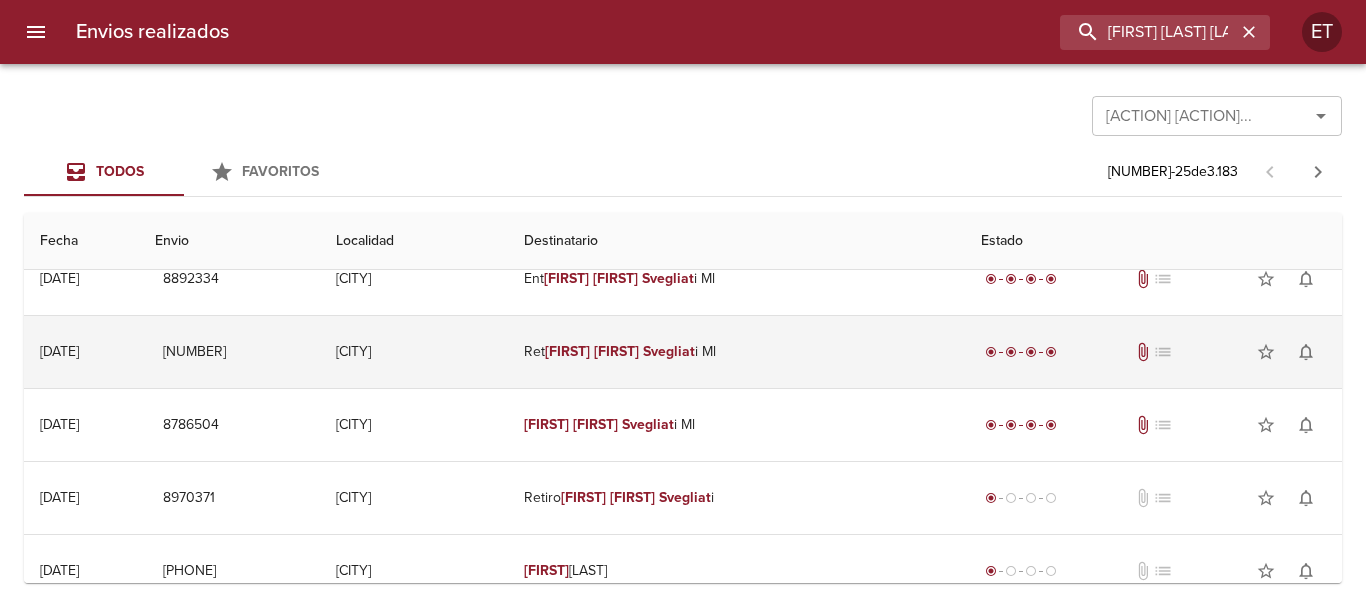 click on "Svegliat" at bounding box center (669, 351) 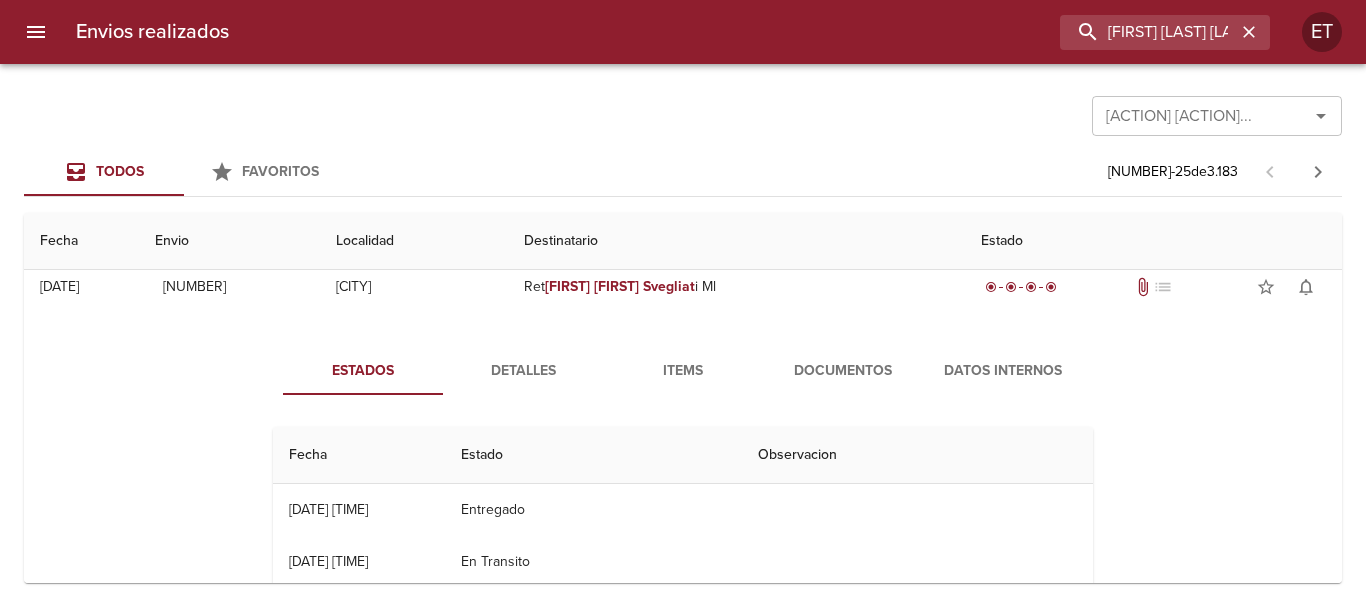 scroll, scrollTop: 200, scrollLeft: 0, axis: vertical 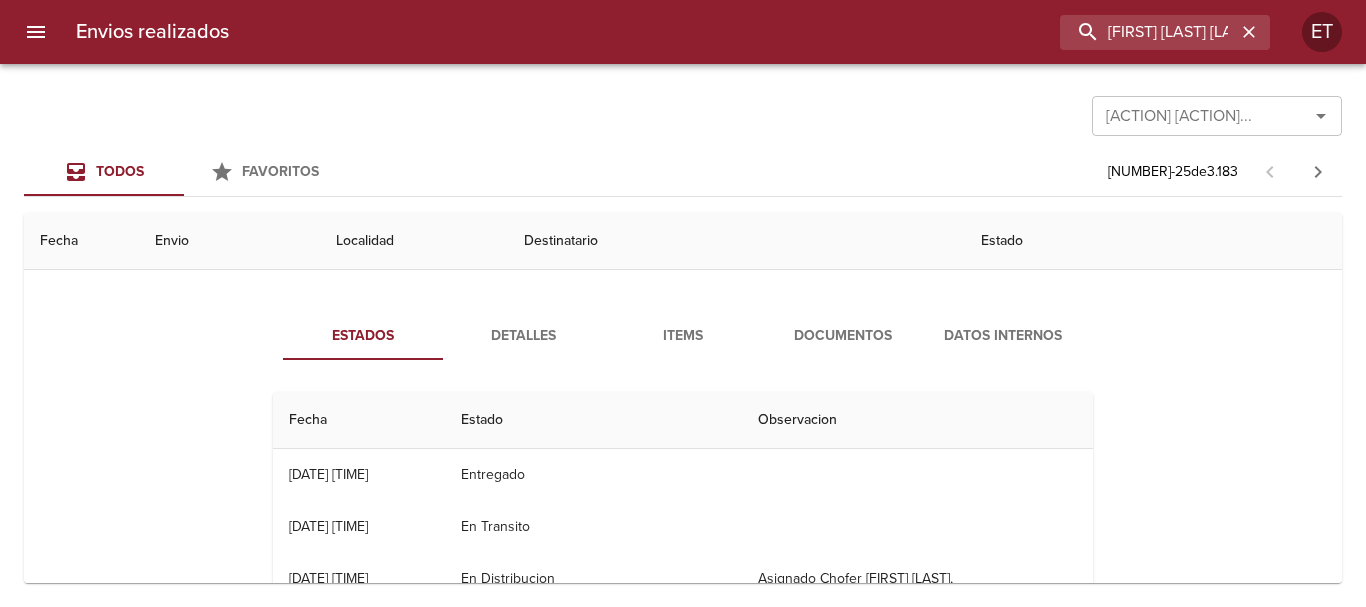 click on "Documentos" at bounding box center [843, 336] 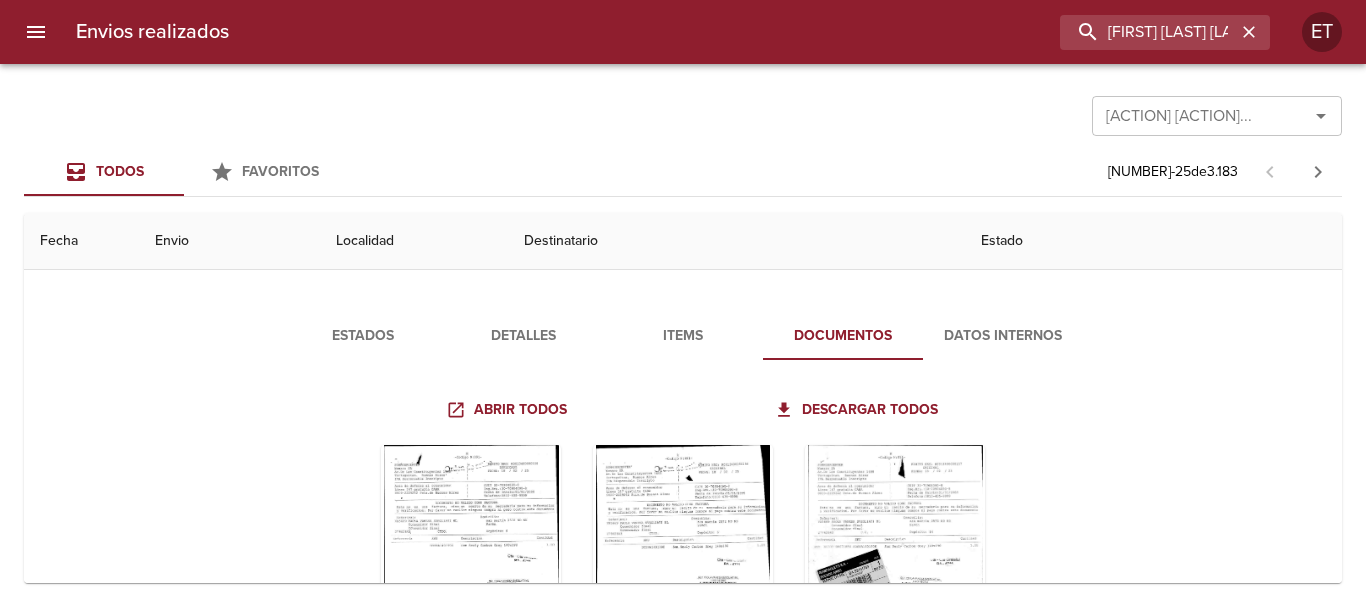 scroll, scrollTop: 400, scrollLeft: 0, axis: vertical 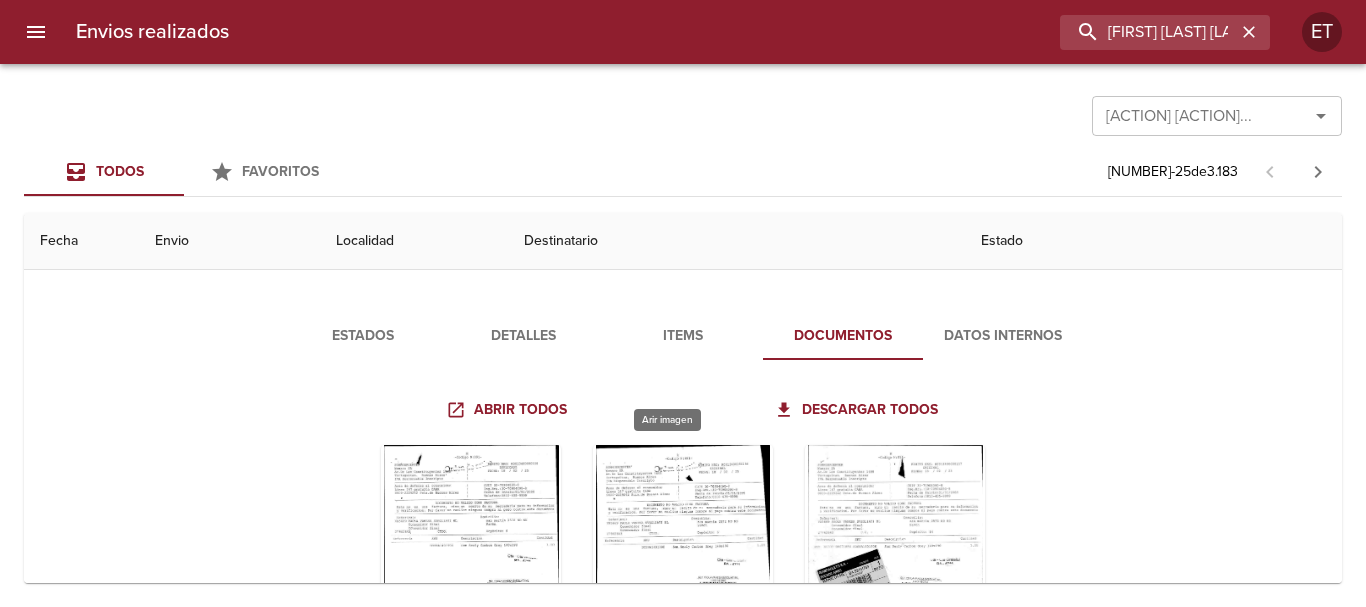 click at bounding box center [683, 570] 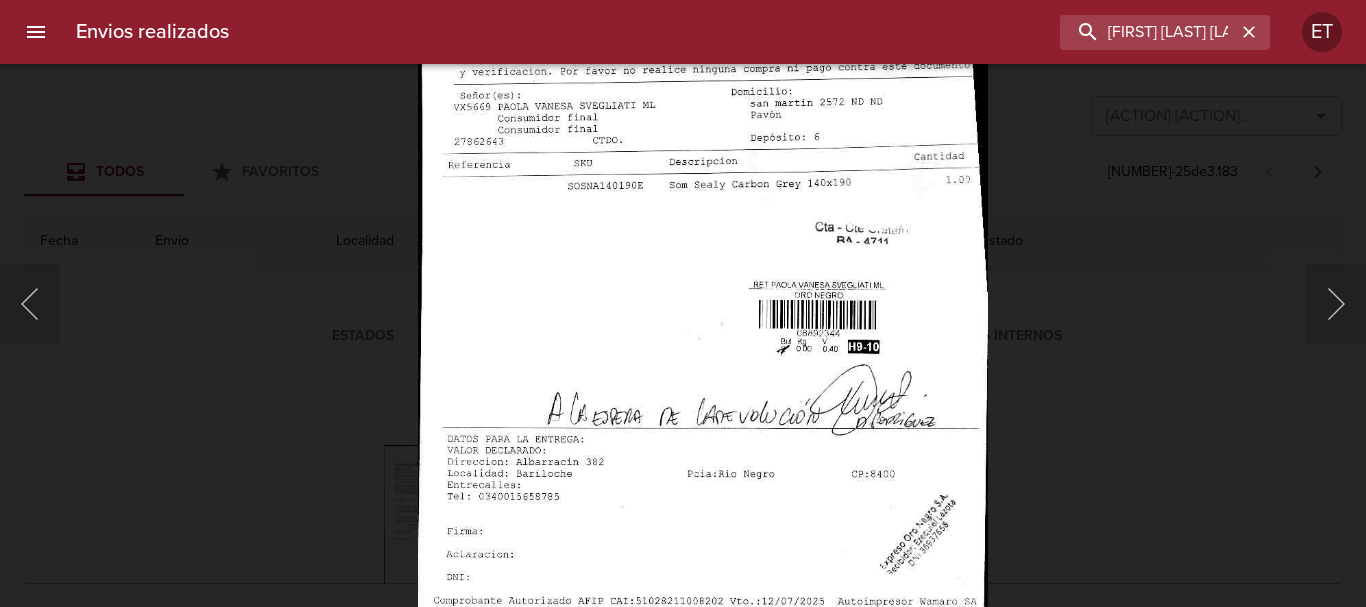 click at bounding box center (703, 261) 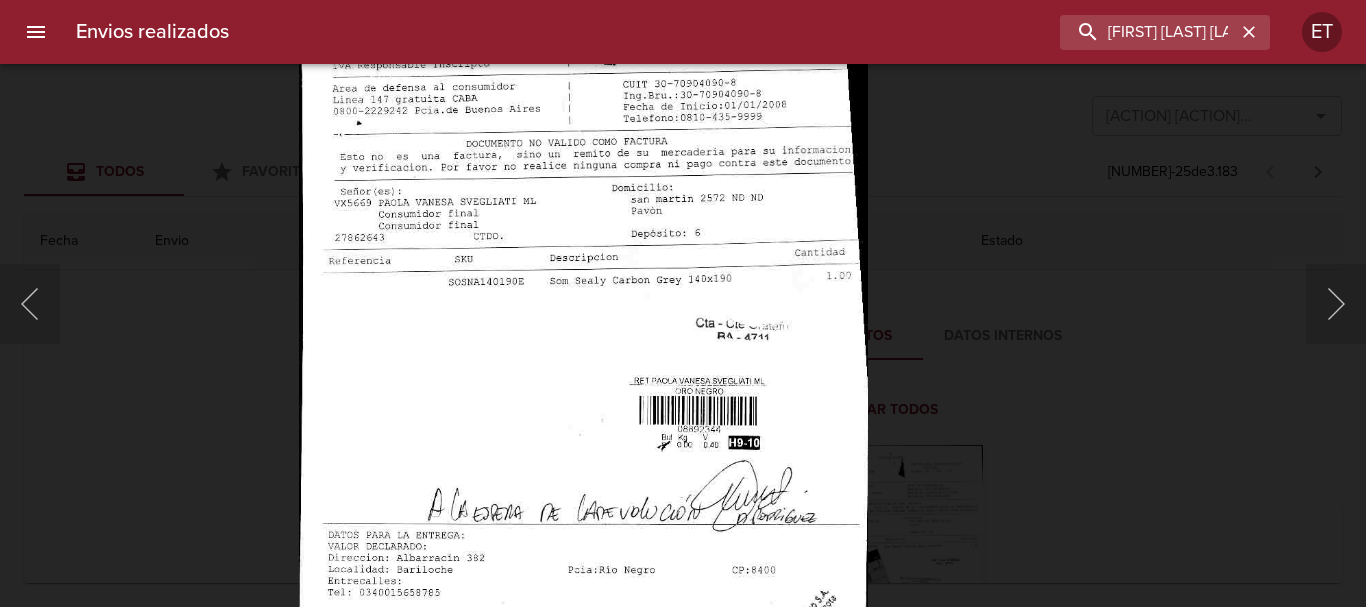 drag, startPoint x: 1233, startPoint y: 485, endPoint x: 1195, endPoint y: 442, distance: 57.384666 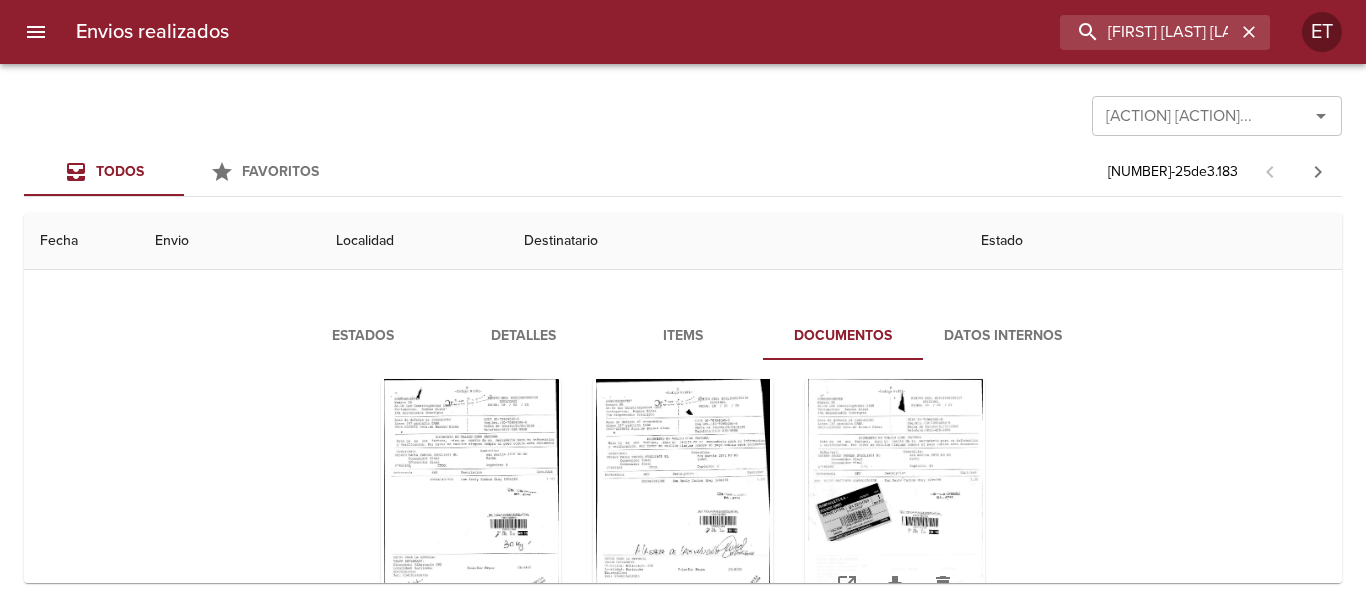 scroll, scrollTop: 100, scrollLeft: 0, axis: vertical 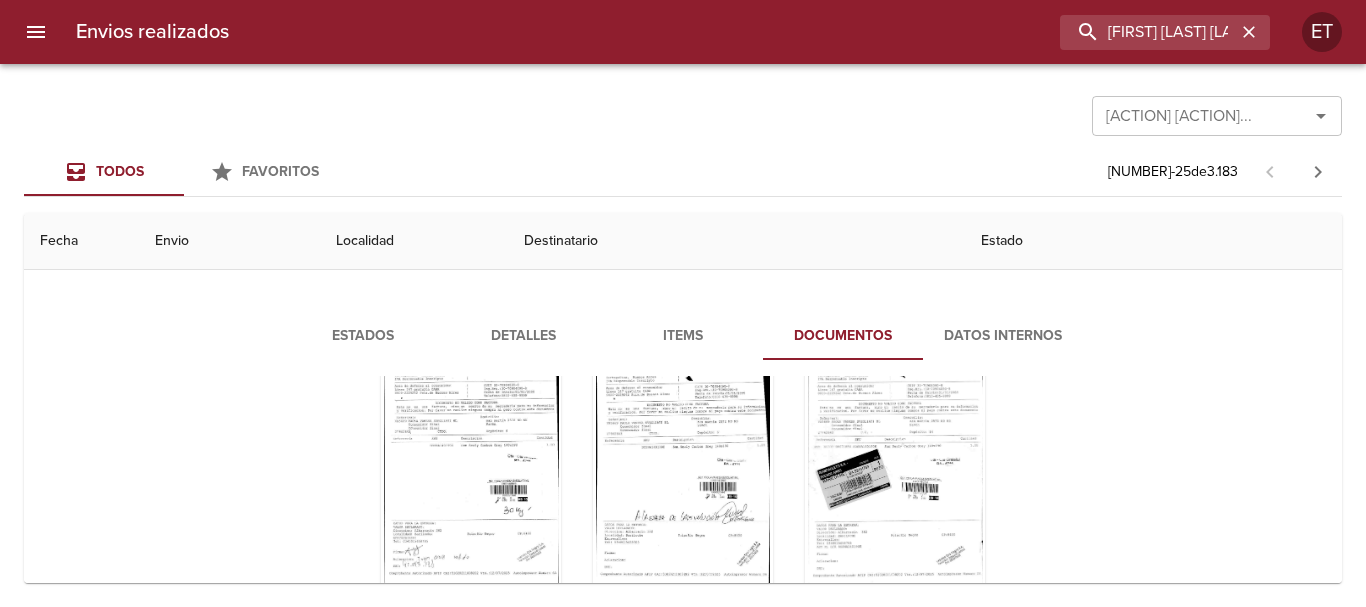 click on "EstadosDetalles Items Documentos Datos Internos Abrir todos Descargar todos" at bounding box center [683, 544] 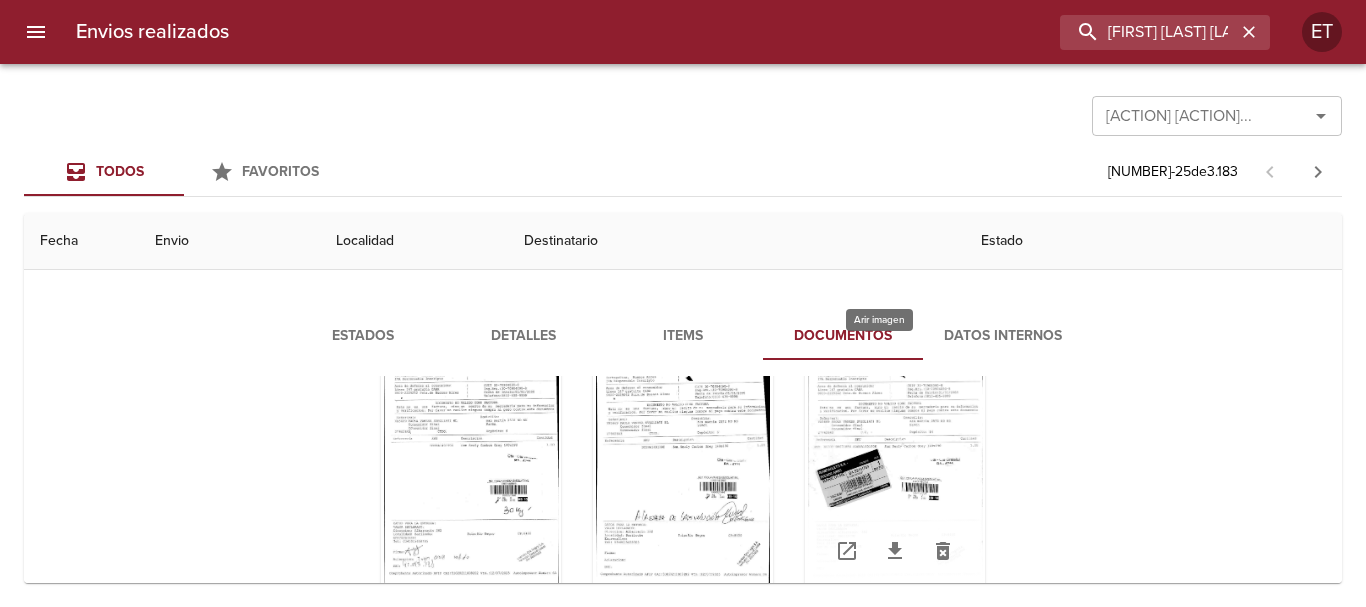 click at bounding box center [895, 470] 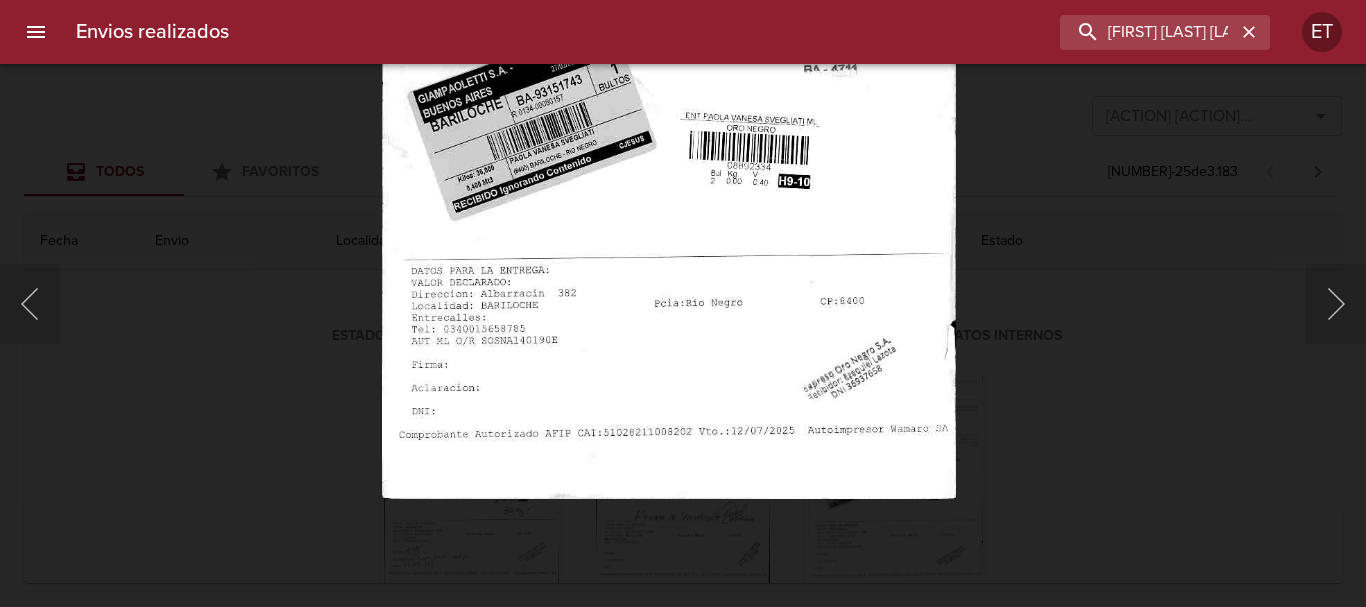 click at bounding box center (668, 90) 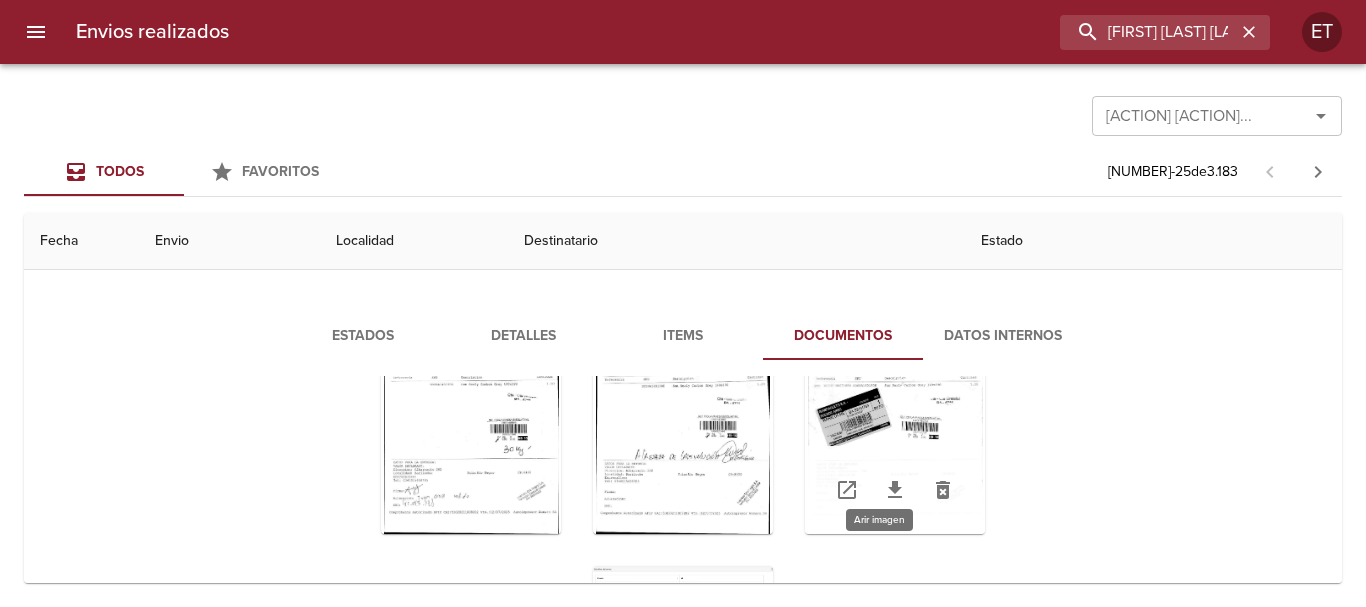 scroll, scrollTop: 217, scrollLeft: 0, axis: vertical 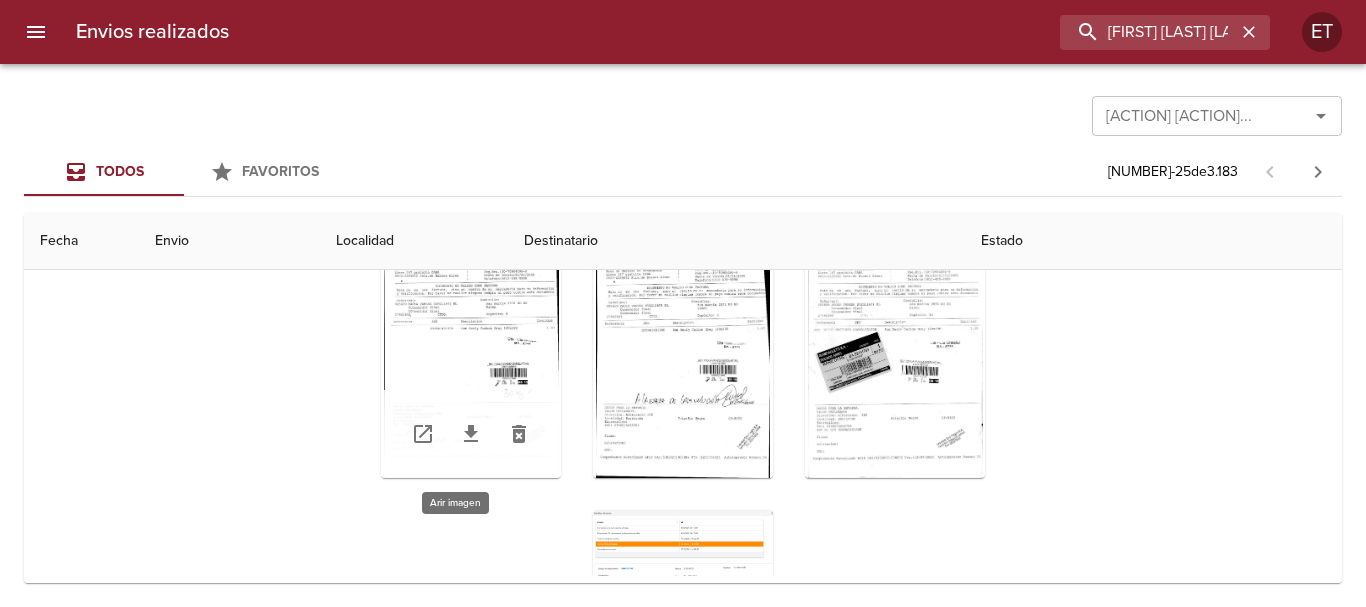 click at bounding box center (471, 353) 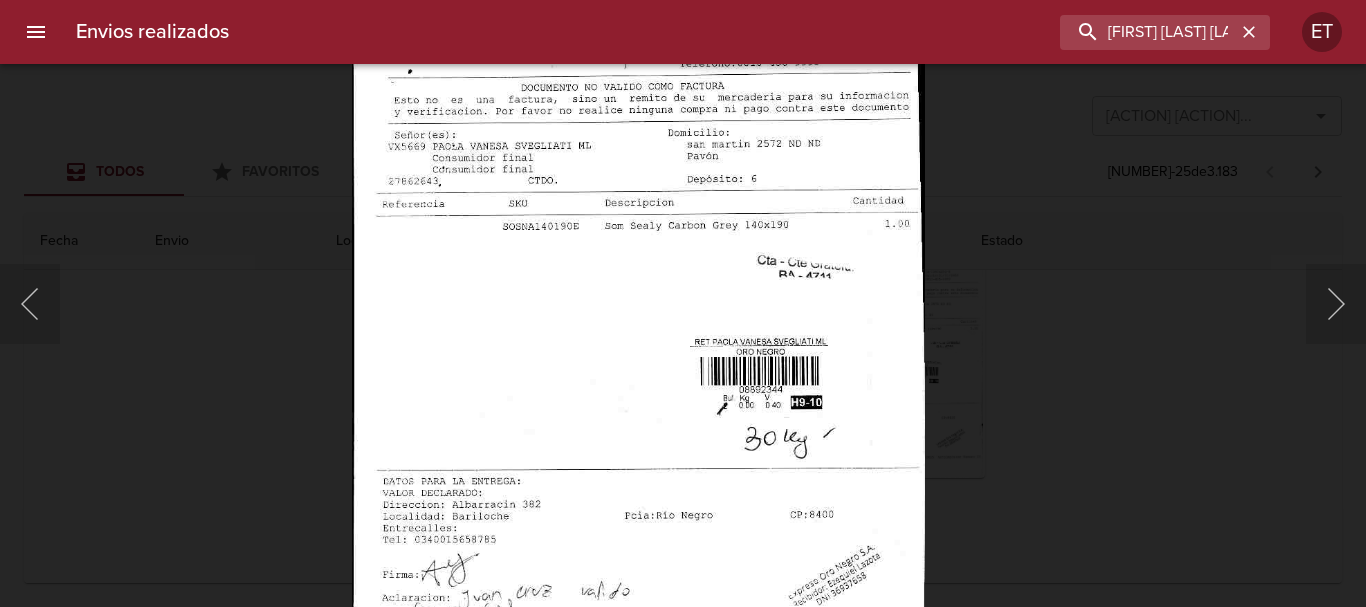 click at bounding box center (638, 306) 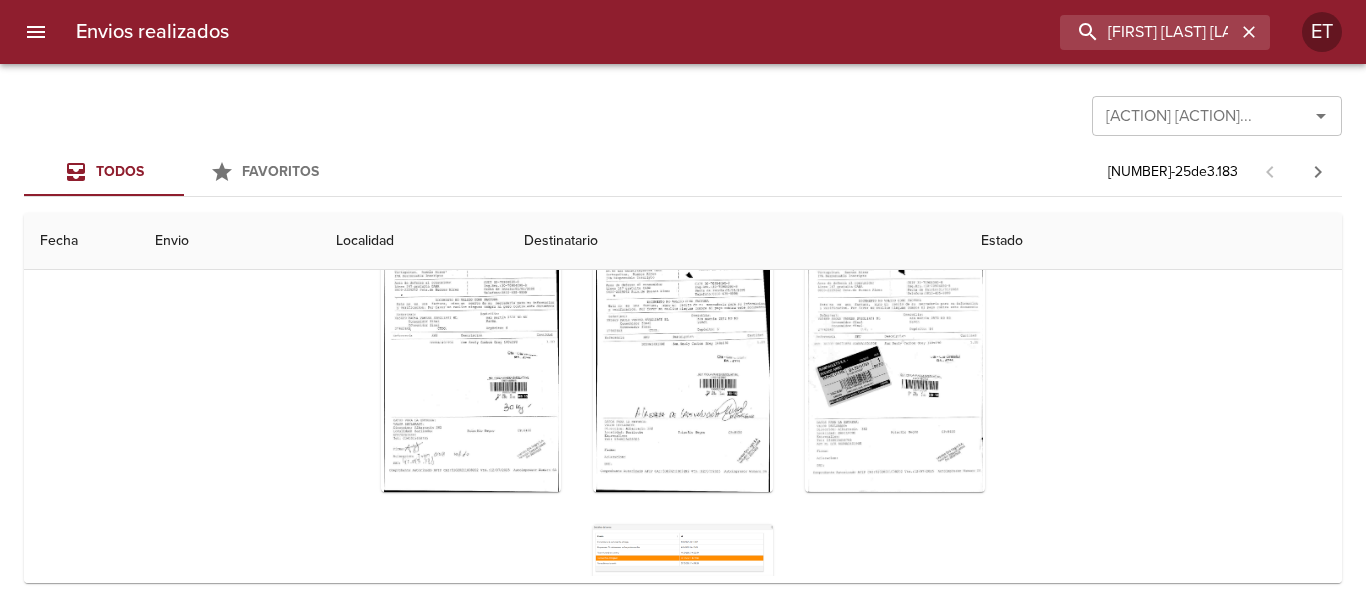 scroll, scrollTop: 0, scrollLeft: 0, axis: both 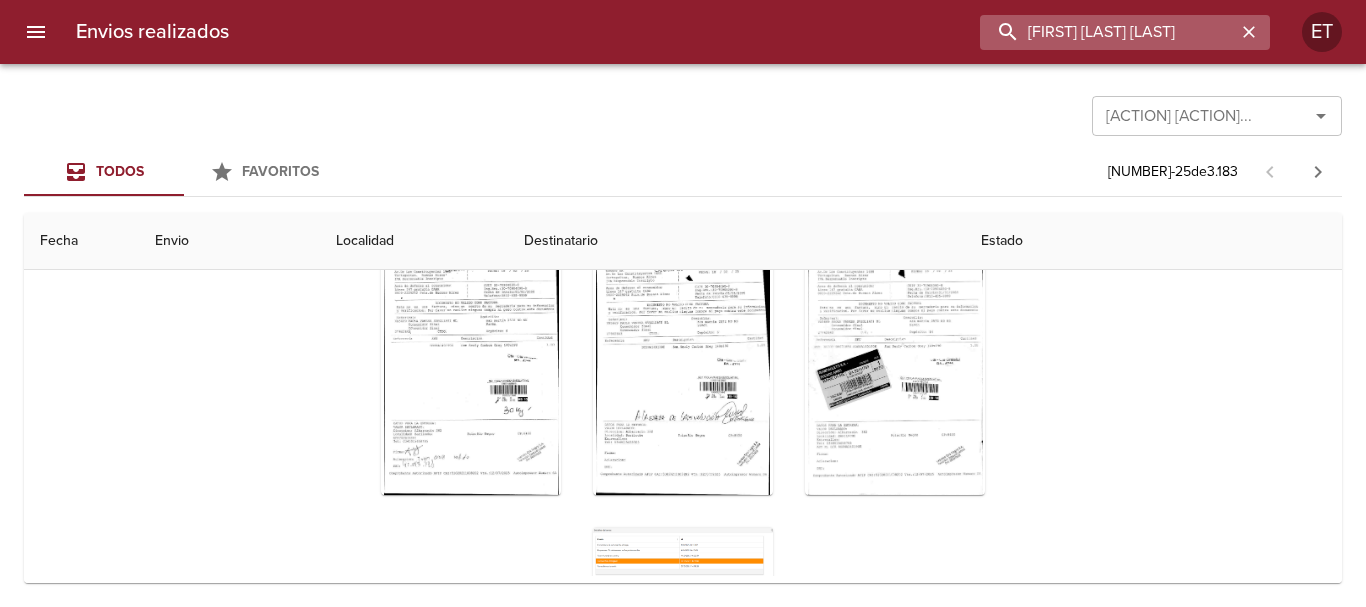 click on "[FIRST] [LAST] [LAST]" at bounding box center (1108, 32) 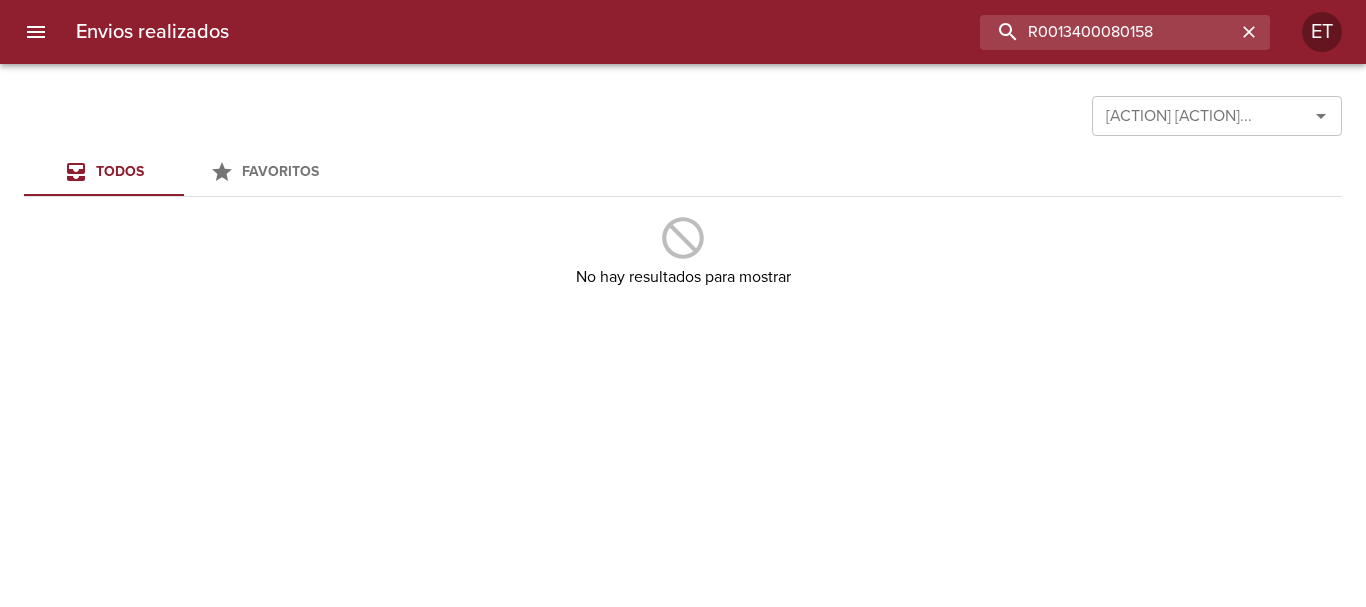 drag, startPoint x: 1116, startPoint y: 22, endPoint x: 907, endPoint y: 37, distance: 209.53758 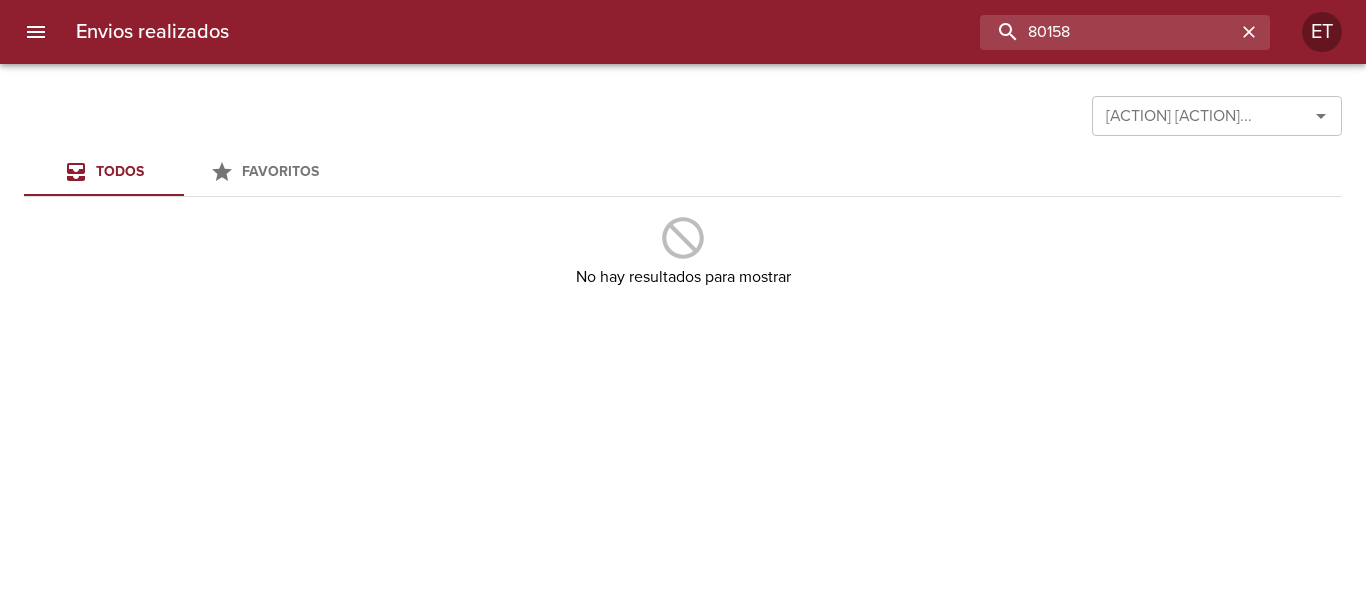 type on "80158" 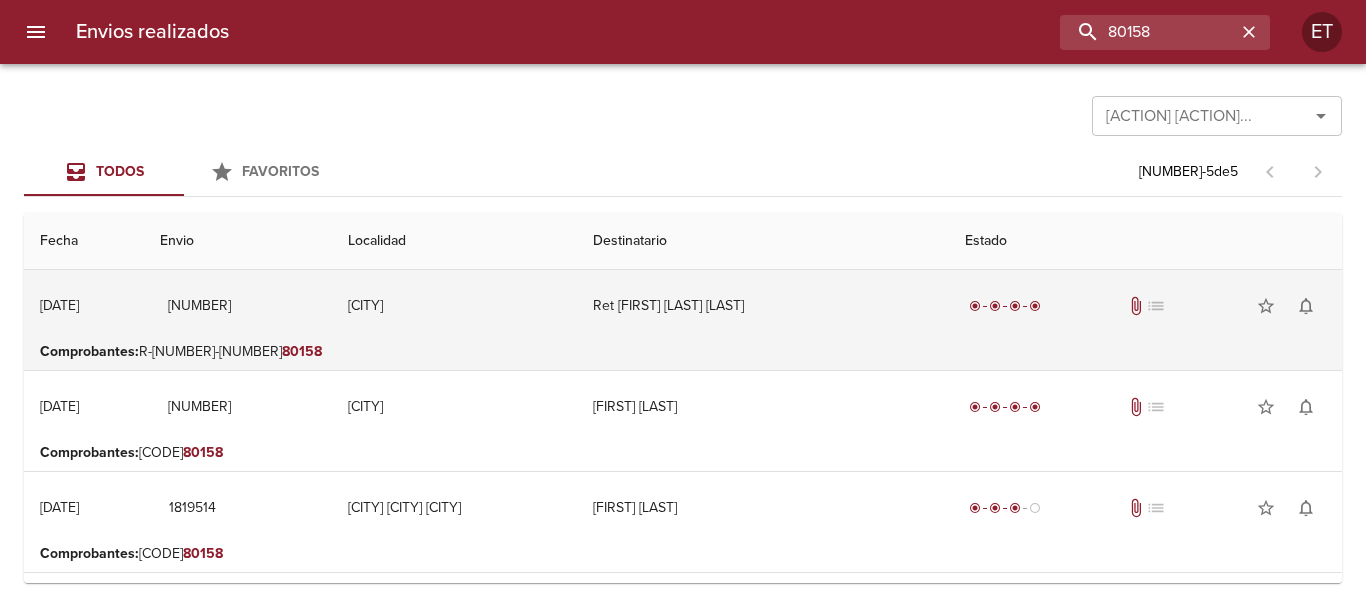 click on "Ret [FIRST] [LAST] [LAST]" at bounding box center (763, 306) 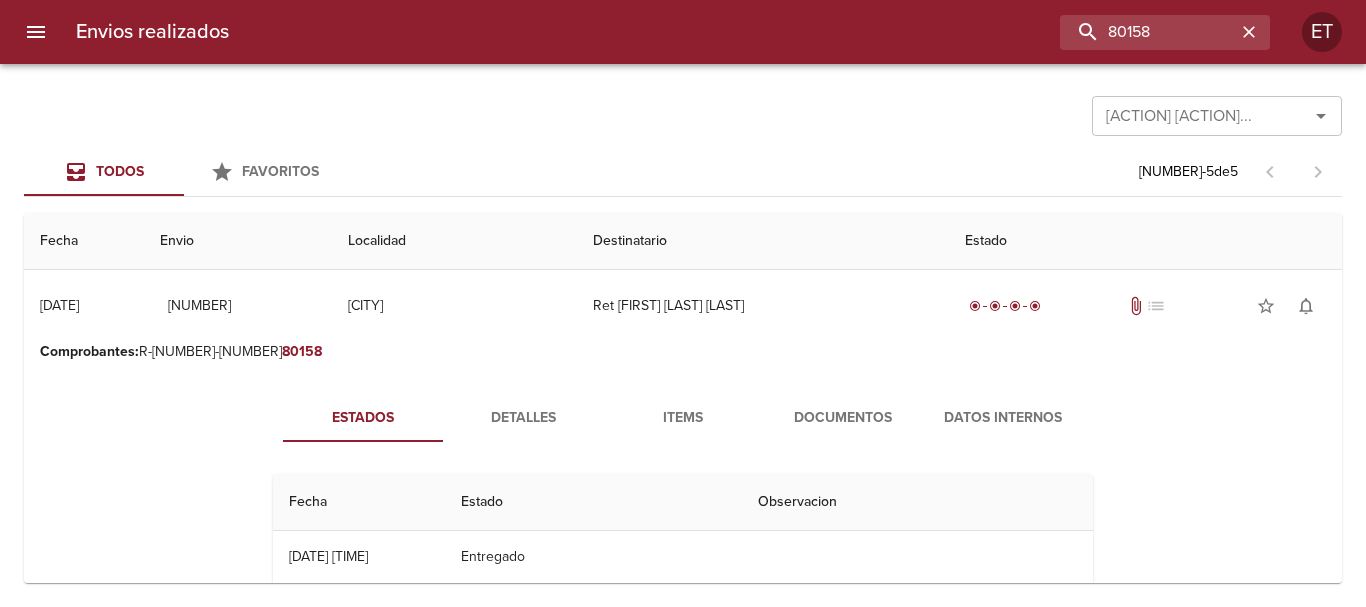 click on "Documentos" at bounding box center [843, 418] 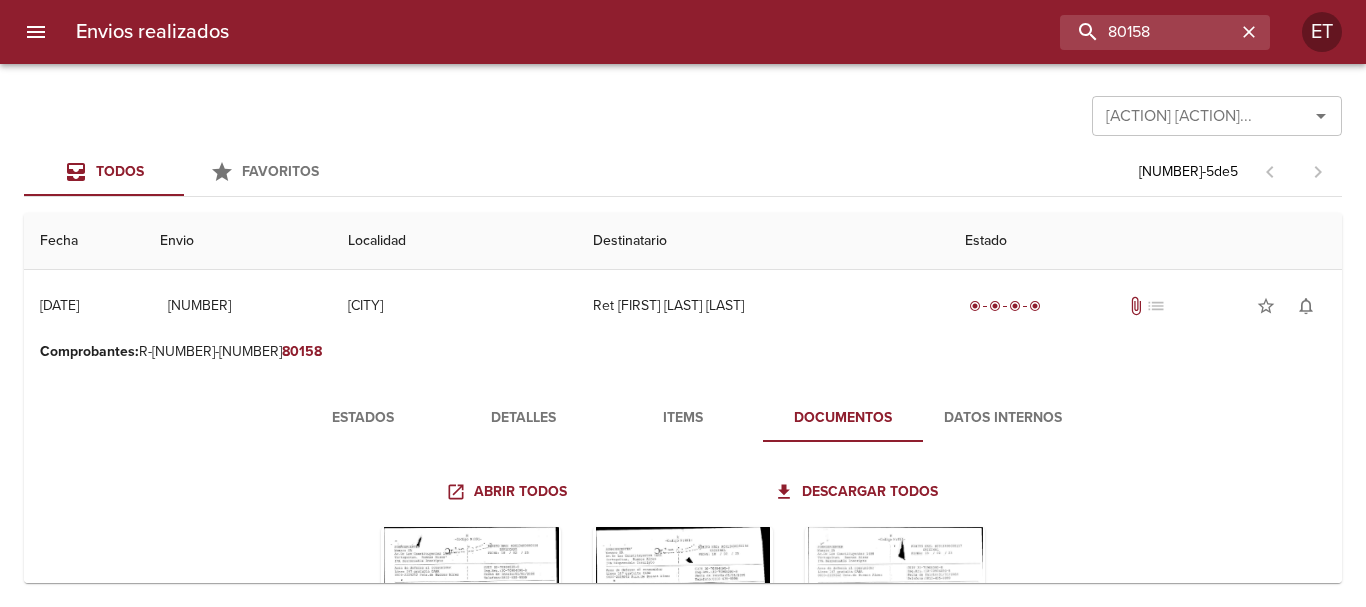 scroll, scrollTop: 100, scrollLeft: 0, axis: vertical 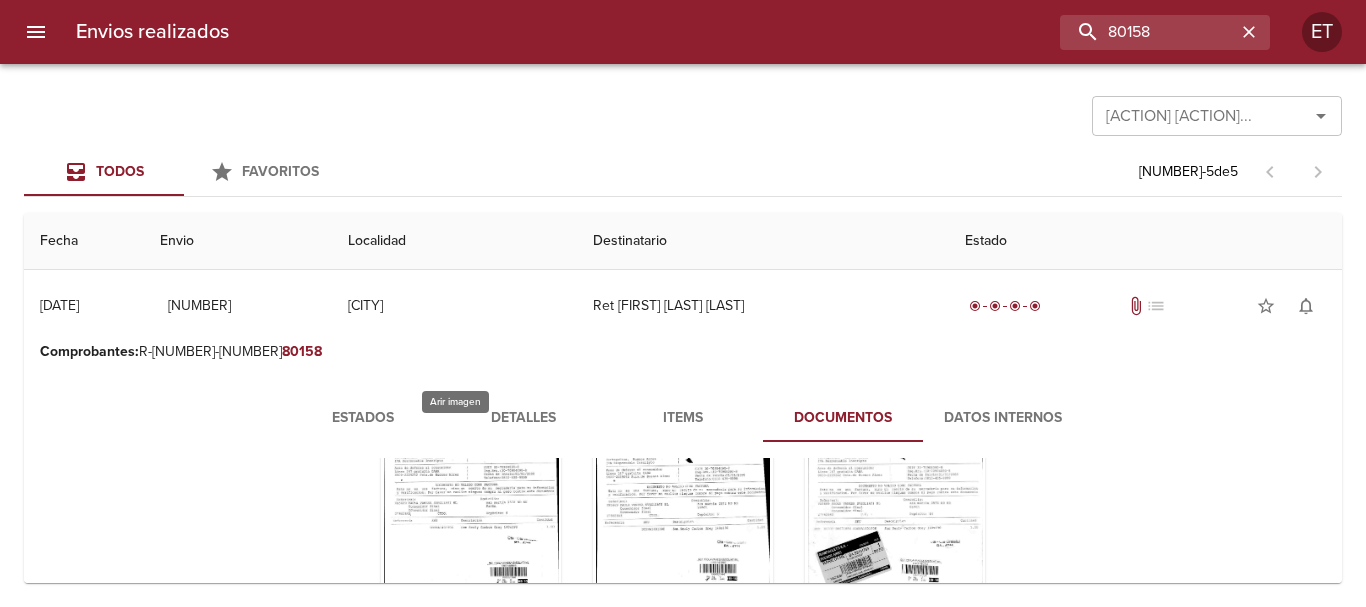 click at bounding box center (471, 552) 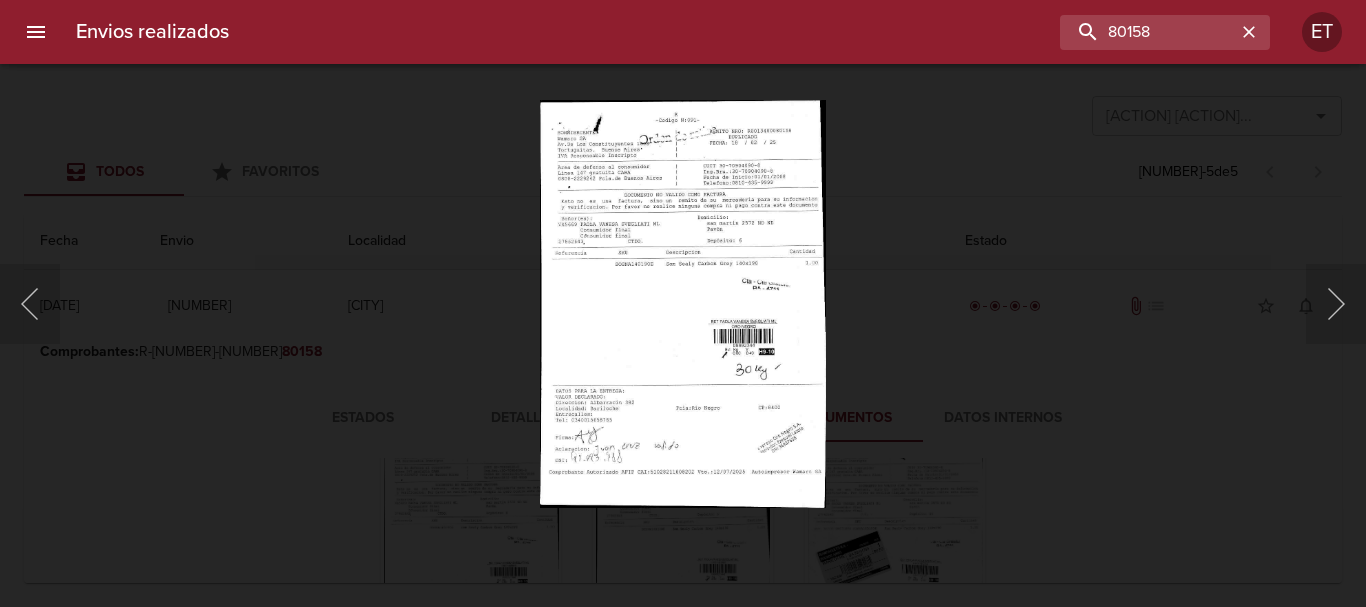 click at bounding box center [683, 303] 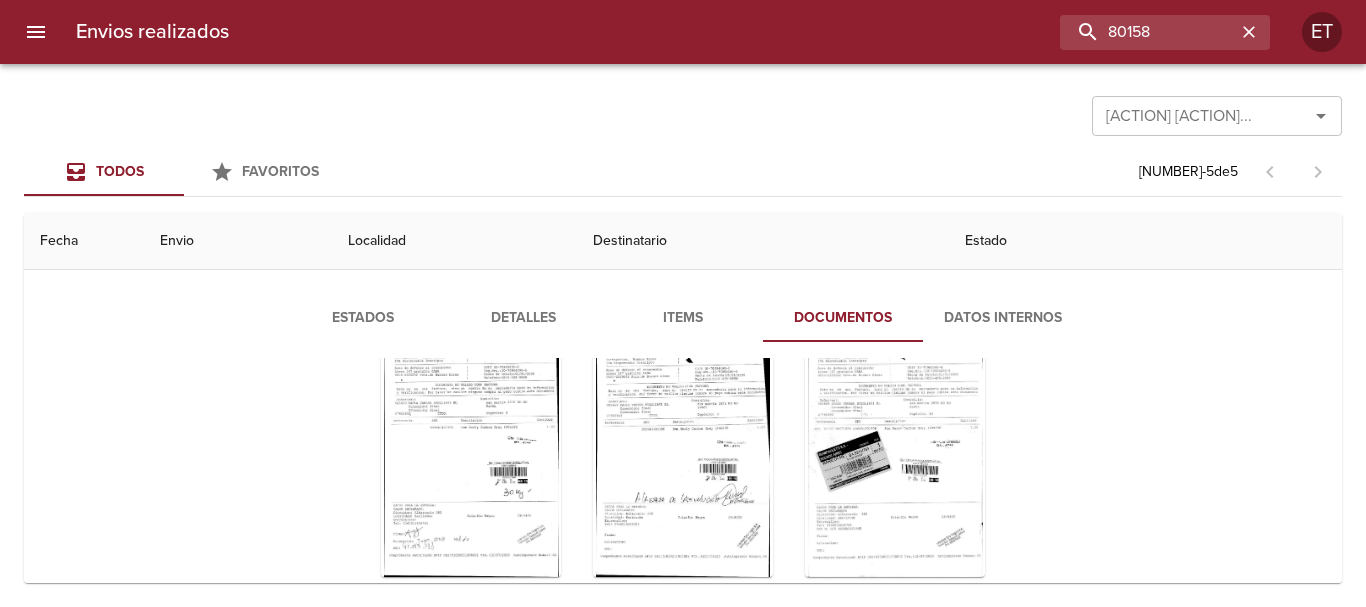 scroll, scrollTop: 200, scrollLeft: 0, axis: vertical 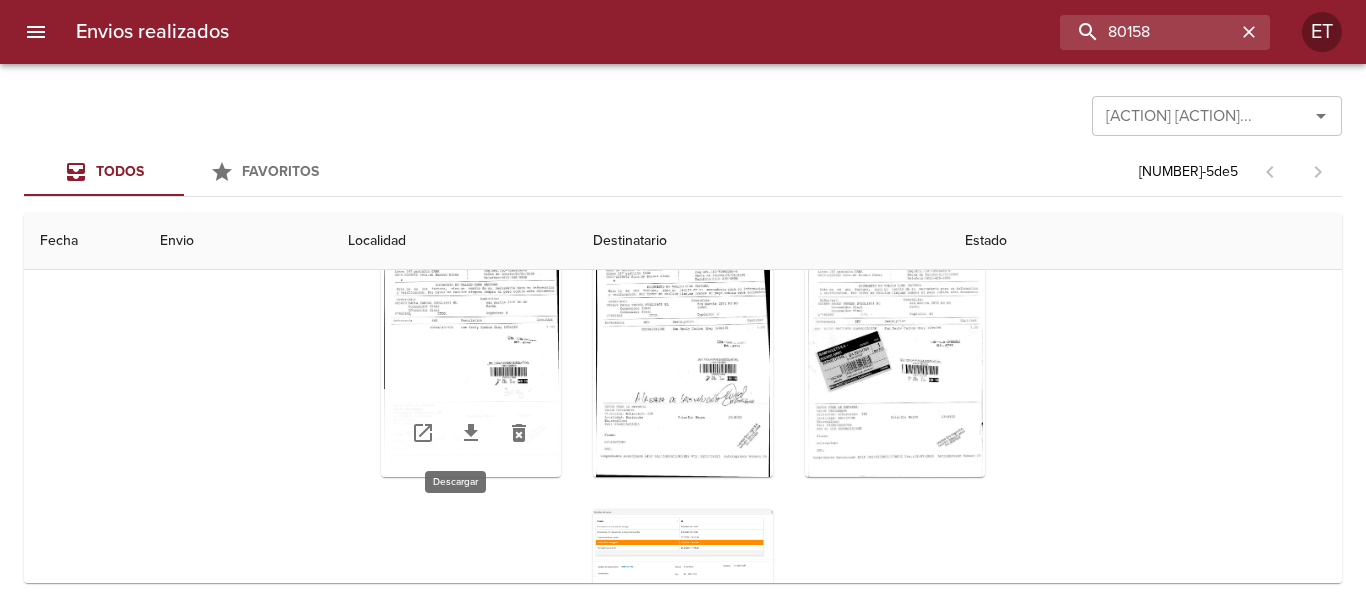 click at bounding box center (471, 433) 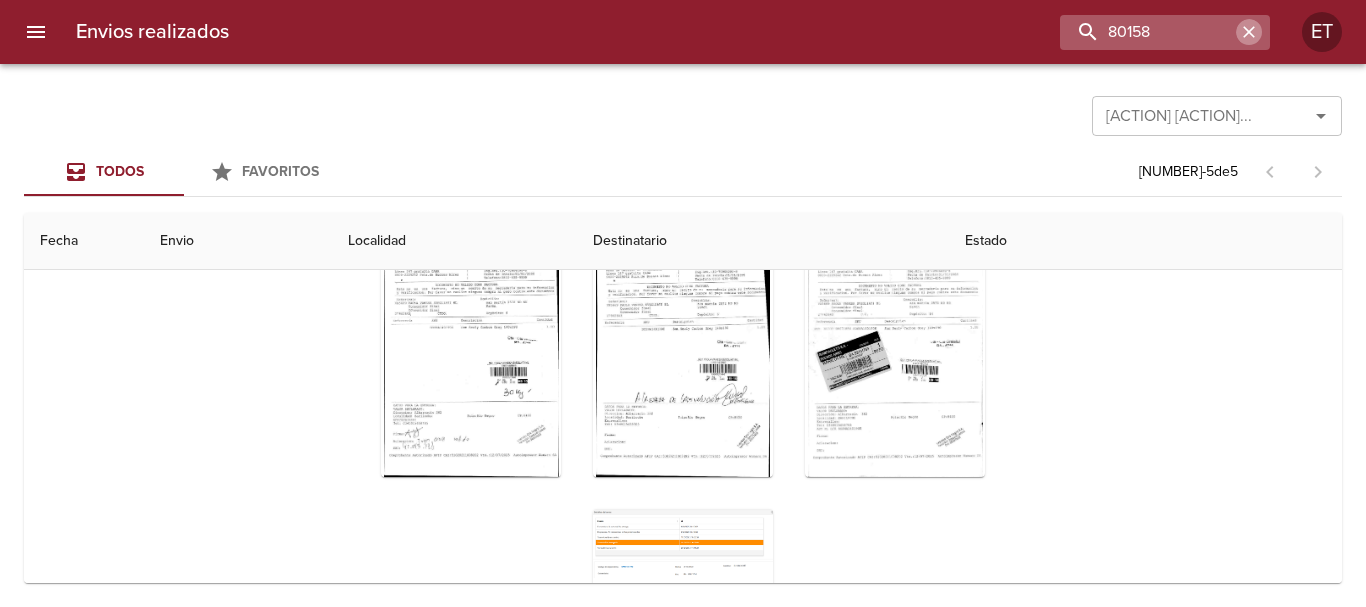 click at bounding box center (1249, 32) 